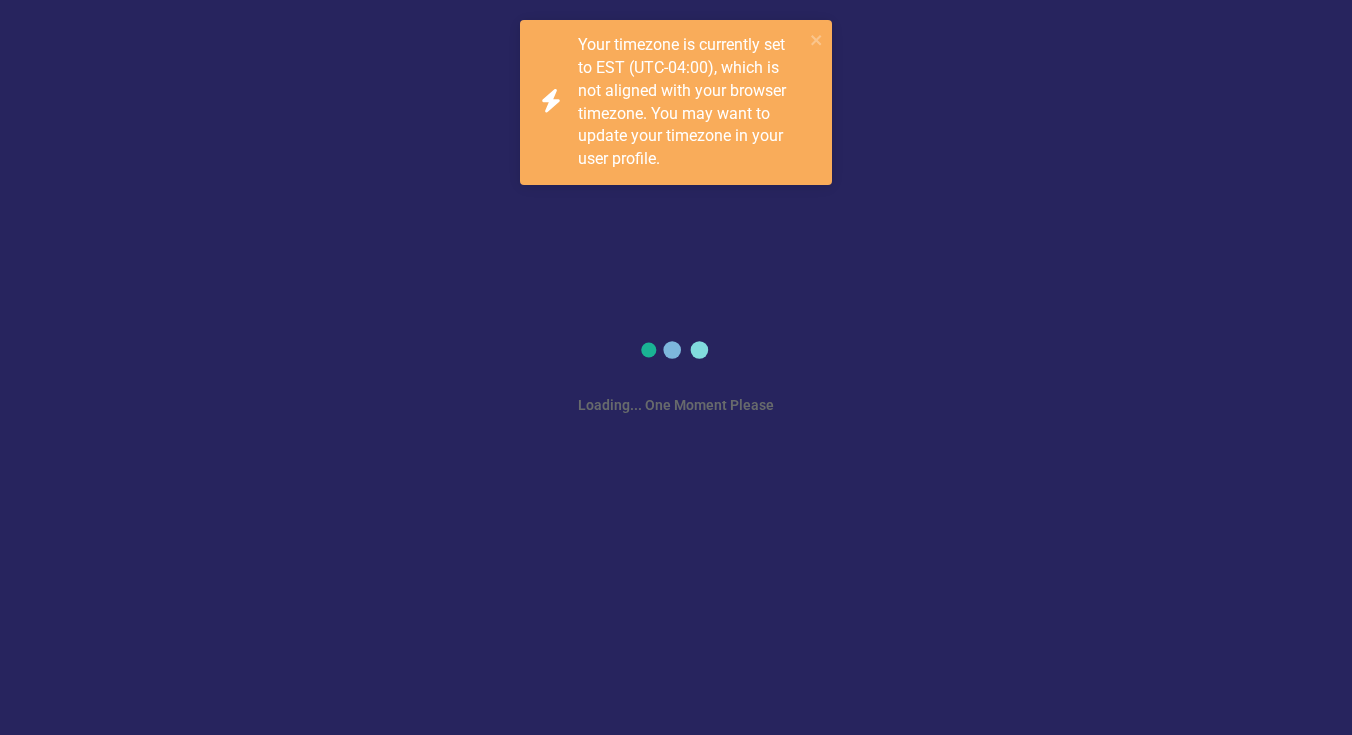 scroll, scrollTop: 0, scrollLeft: 0, axis: both 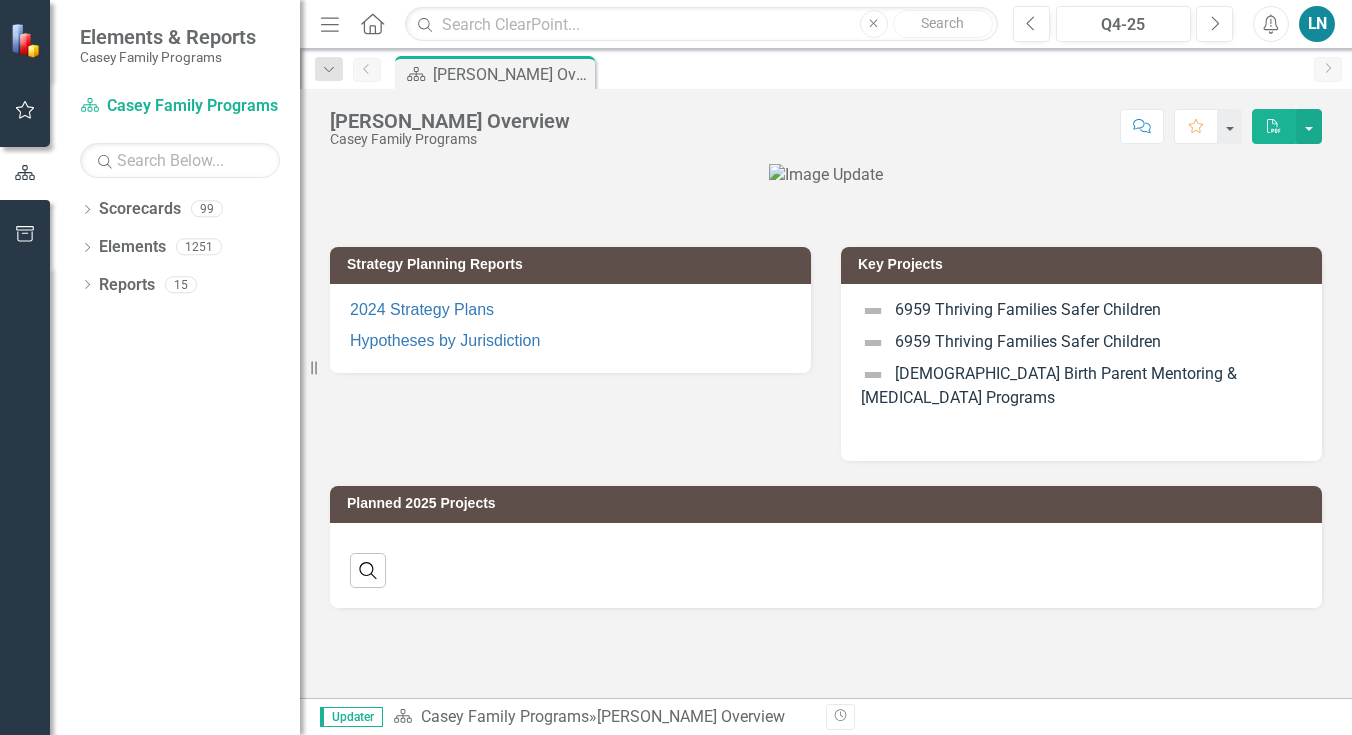 click on "Dropdown" 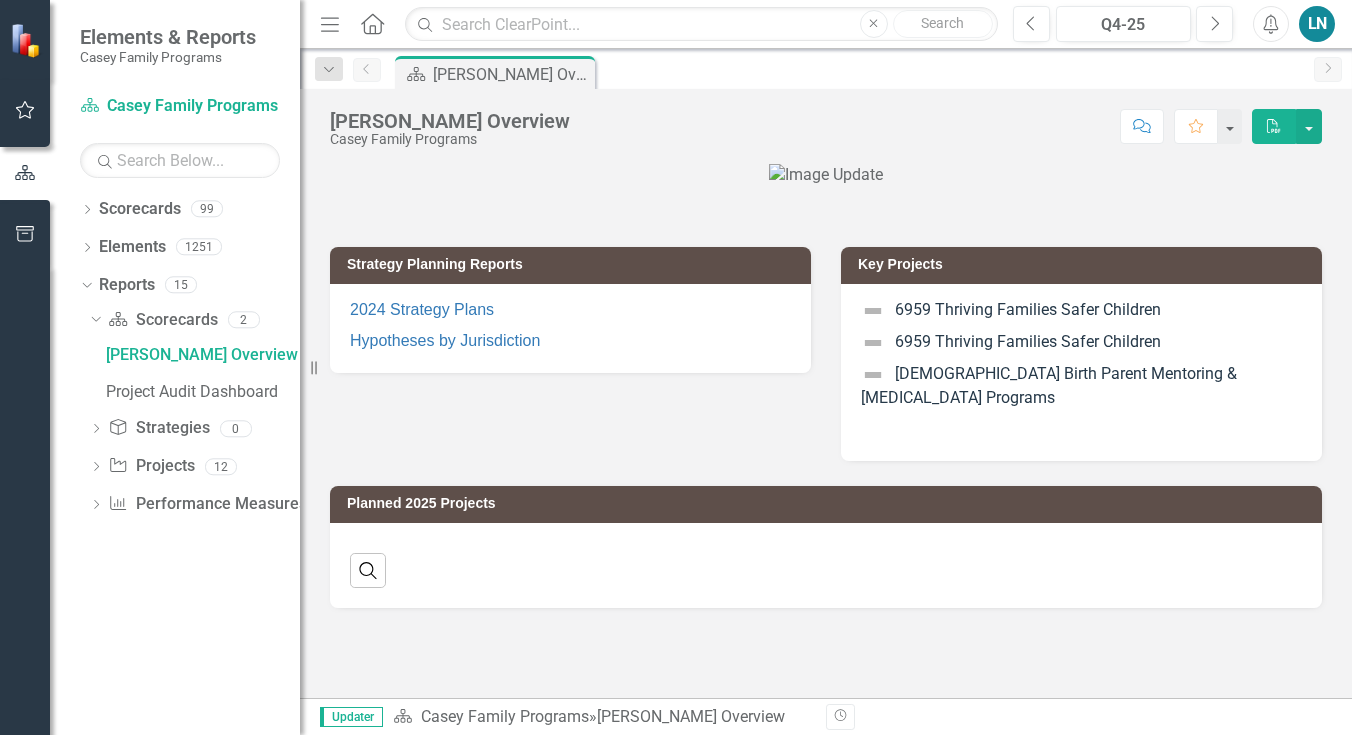 click on "Dropdown" 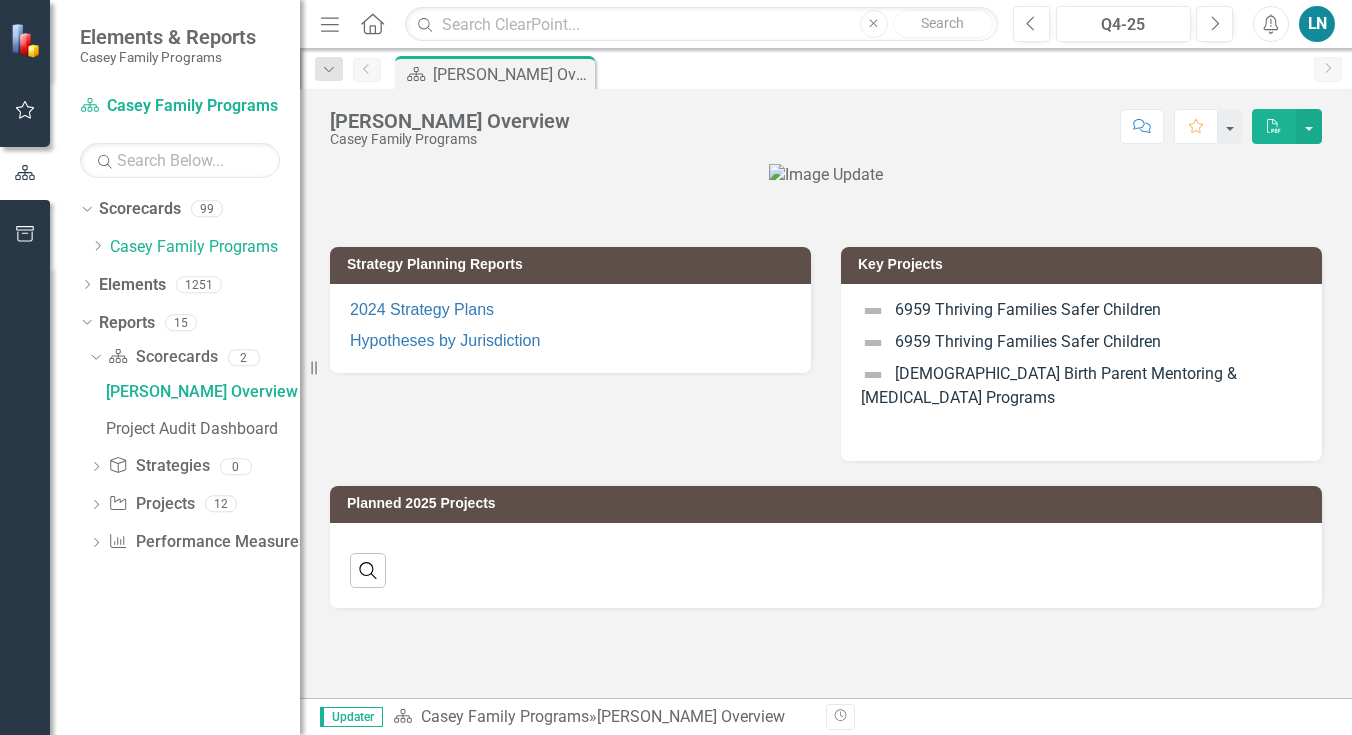 click on "Dropdown" 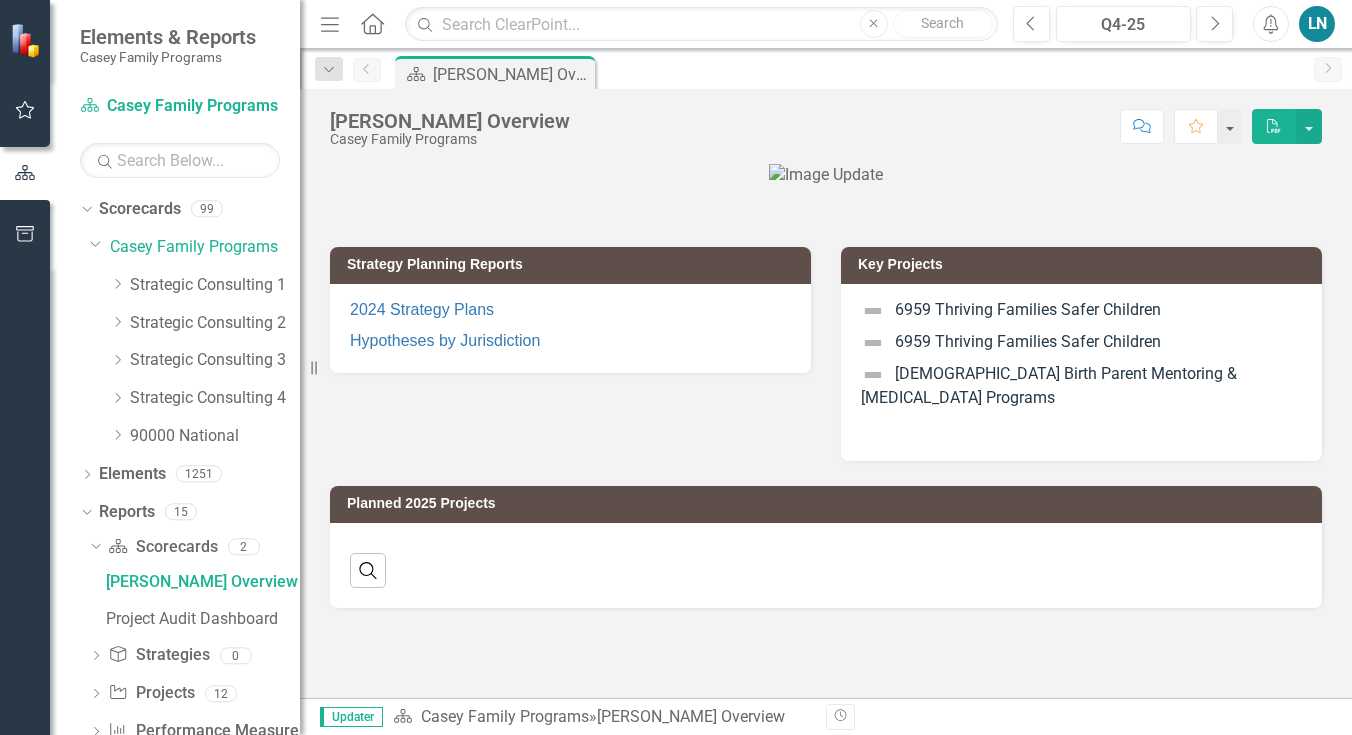 click 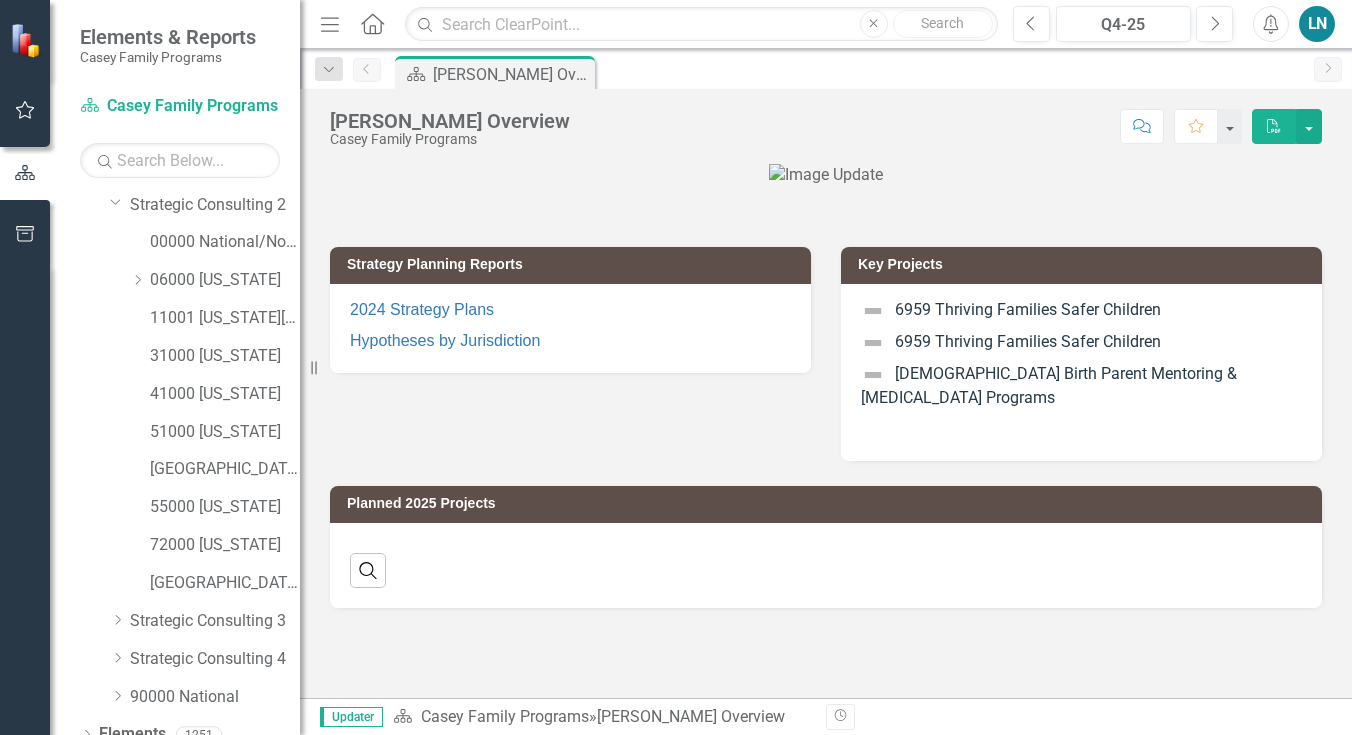 scroll, scrollTop: 116, scrollLeft: 0, axis: vertical 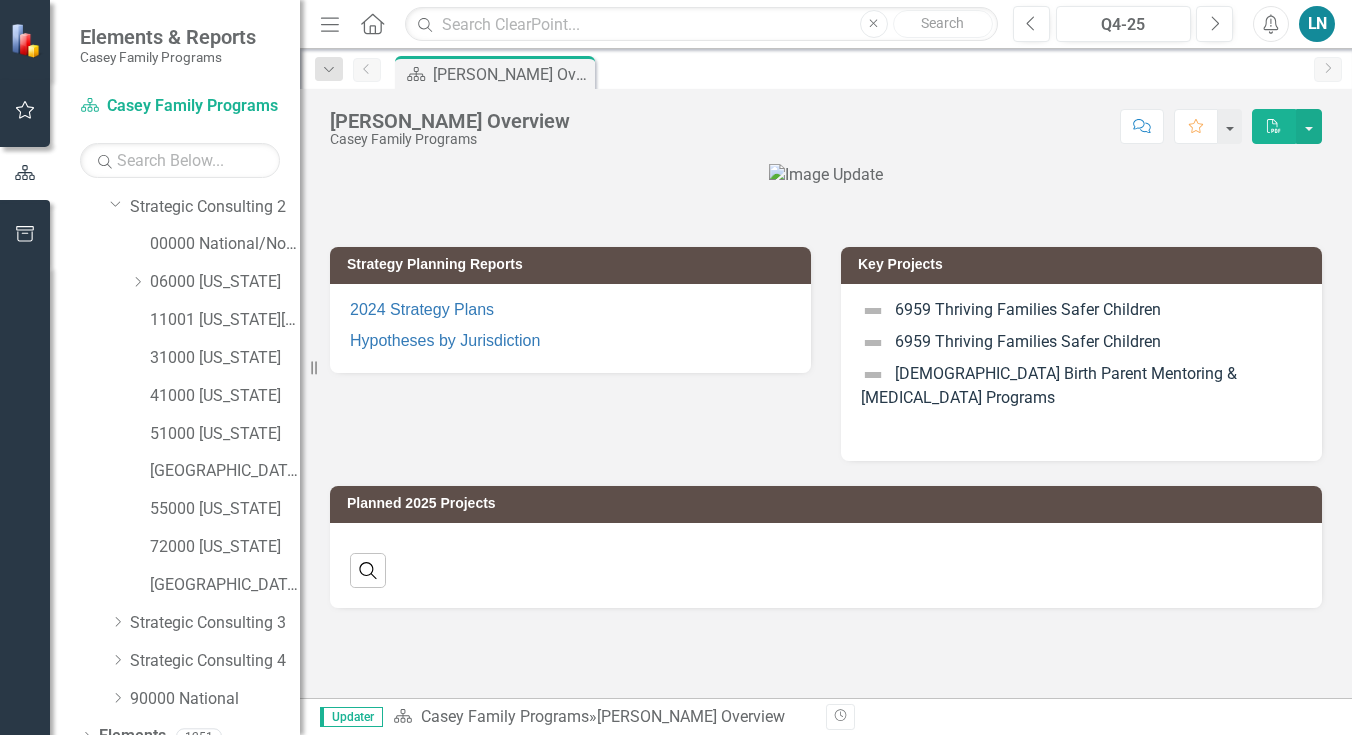click on "Dropdown" 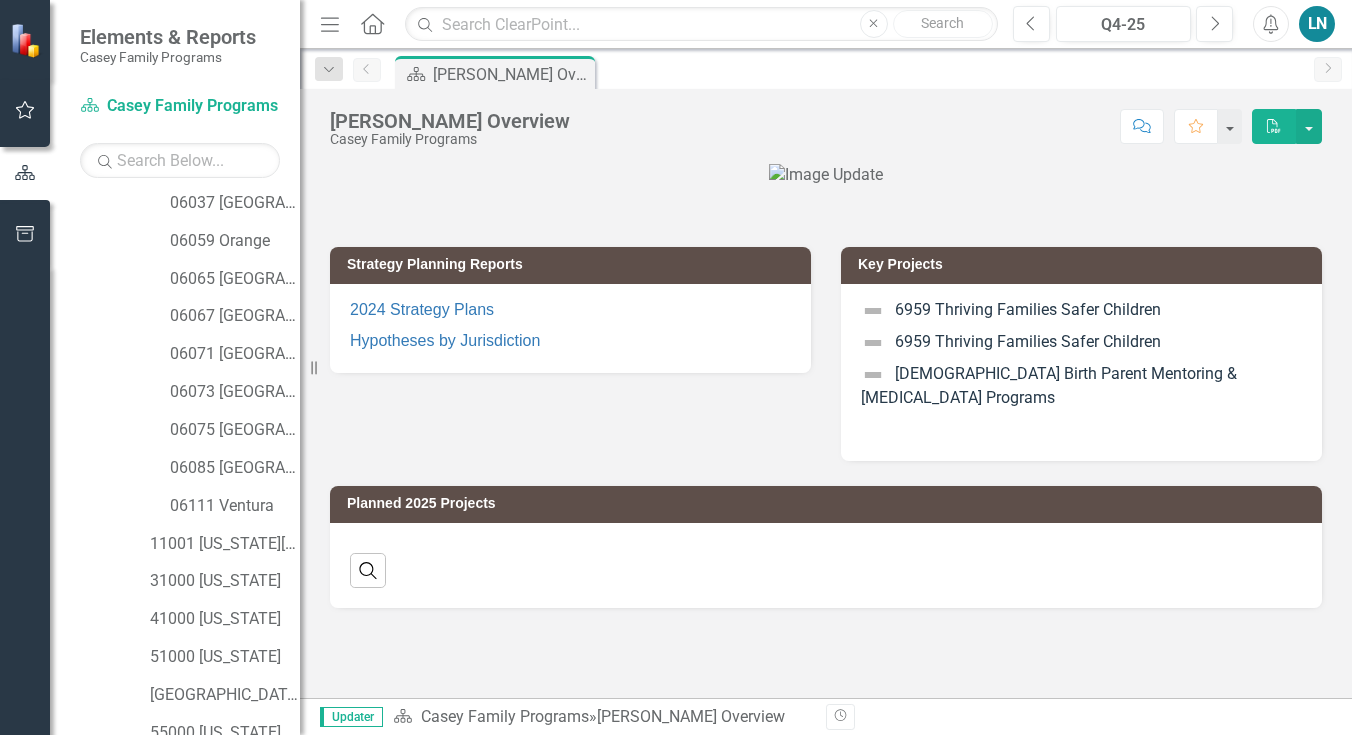 scroll, scrollTop: 273, scrollLeft: 0, axis: vertical 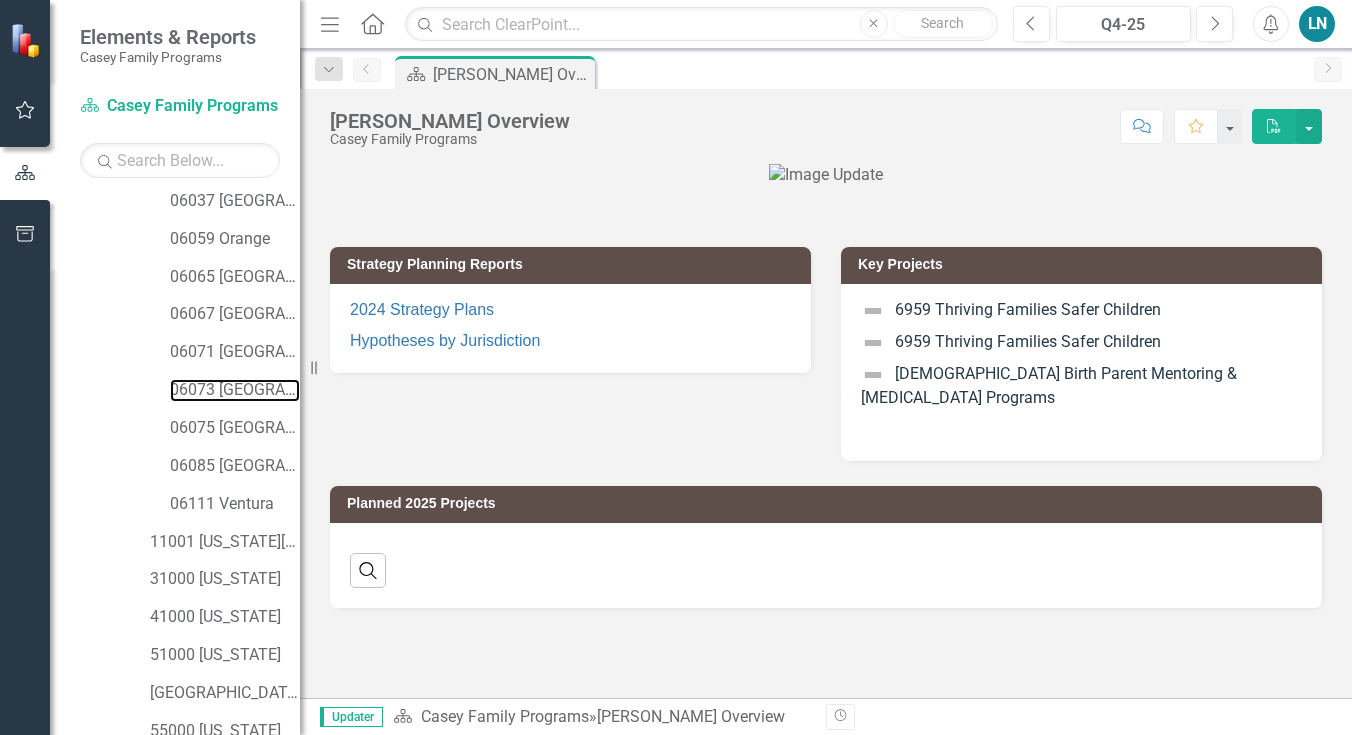 click on "06073 [GEOGRAPHIC_DATA]" at bounding box center (235, 390) 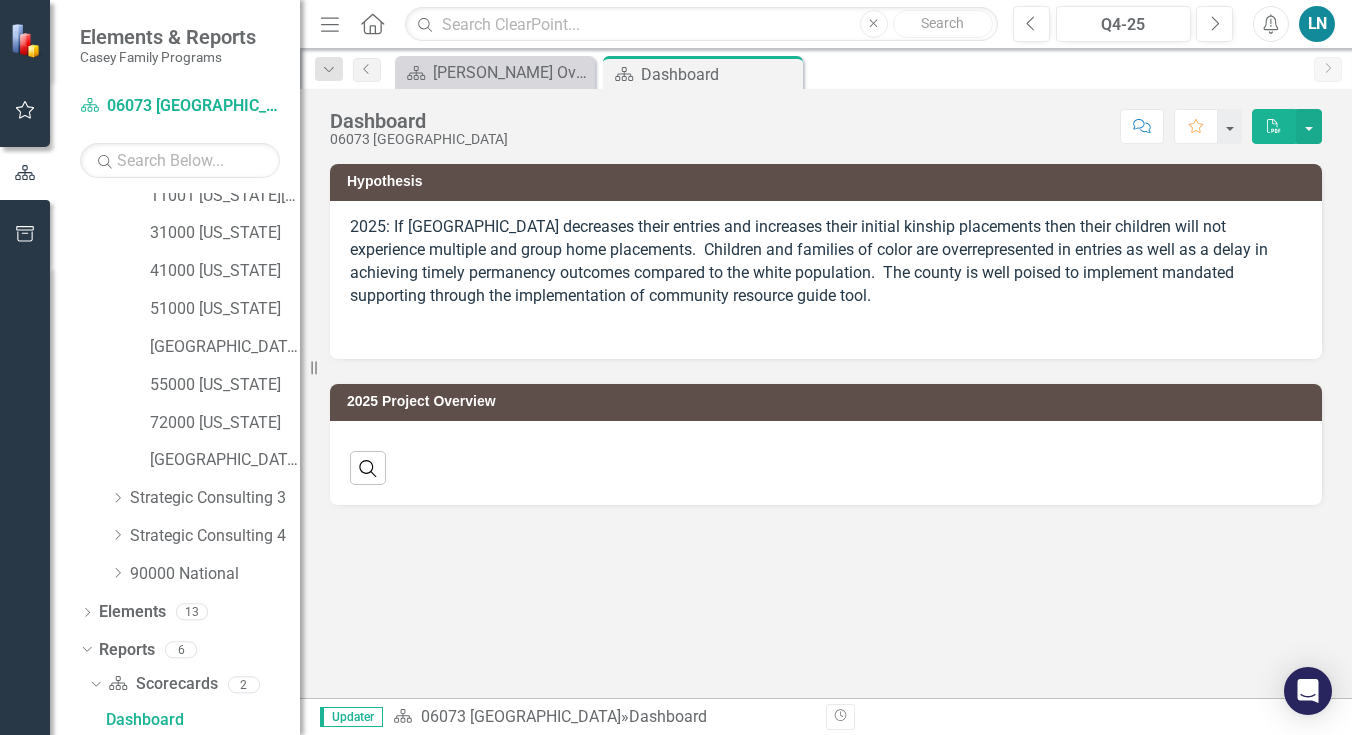 scroll, scrollTop: 805, scrollLeft: 0, axis: vertical 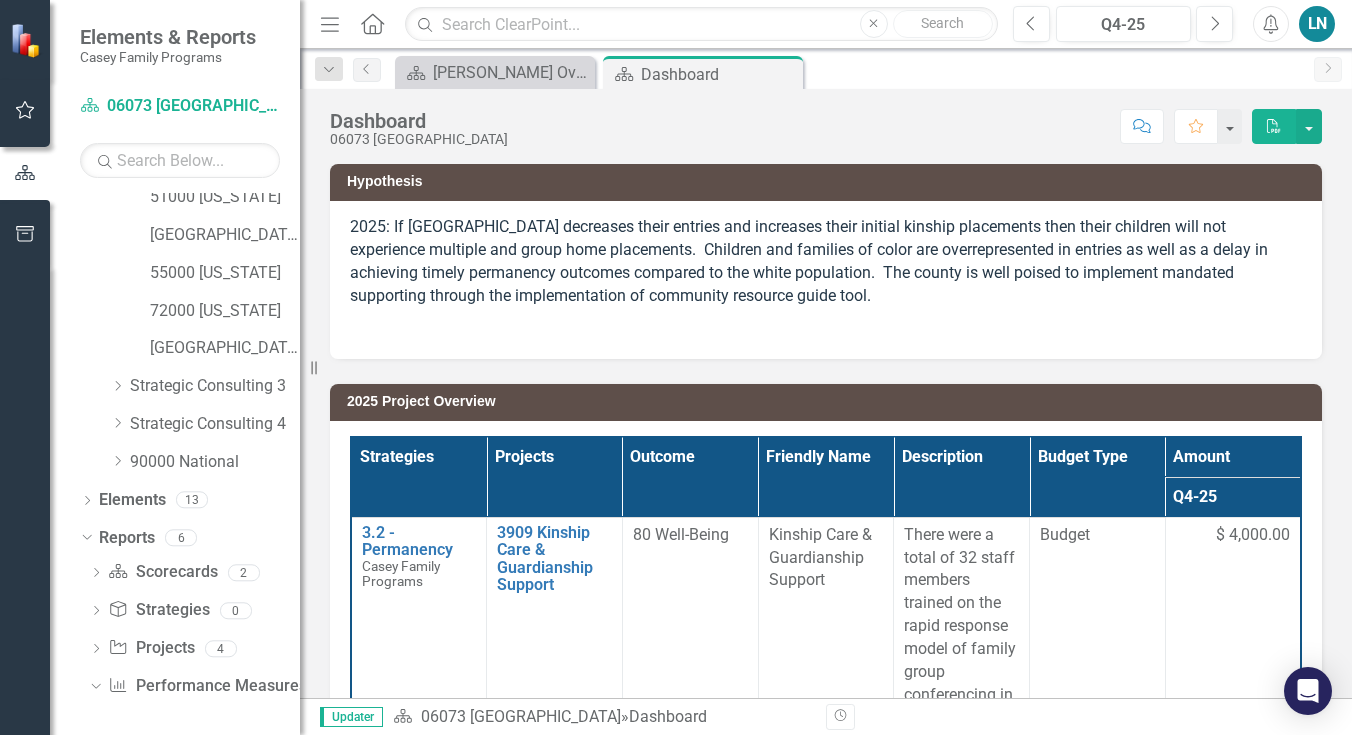 click on "Dropdown" 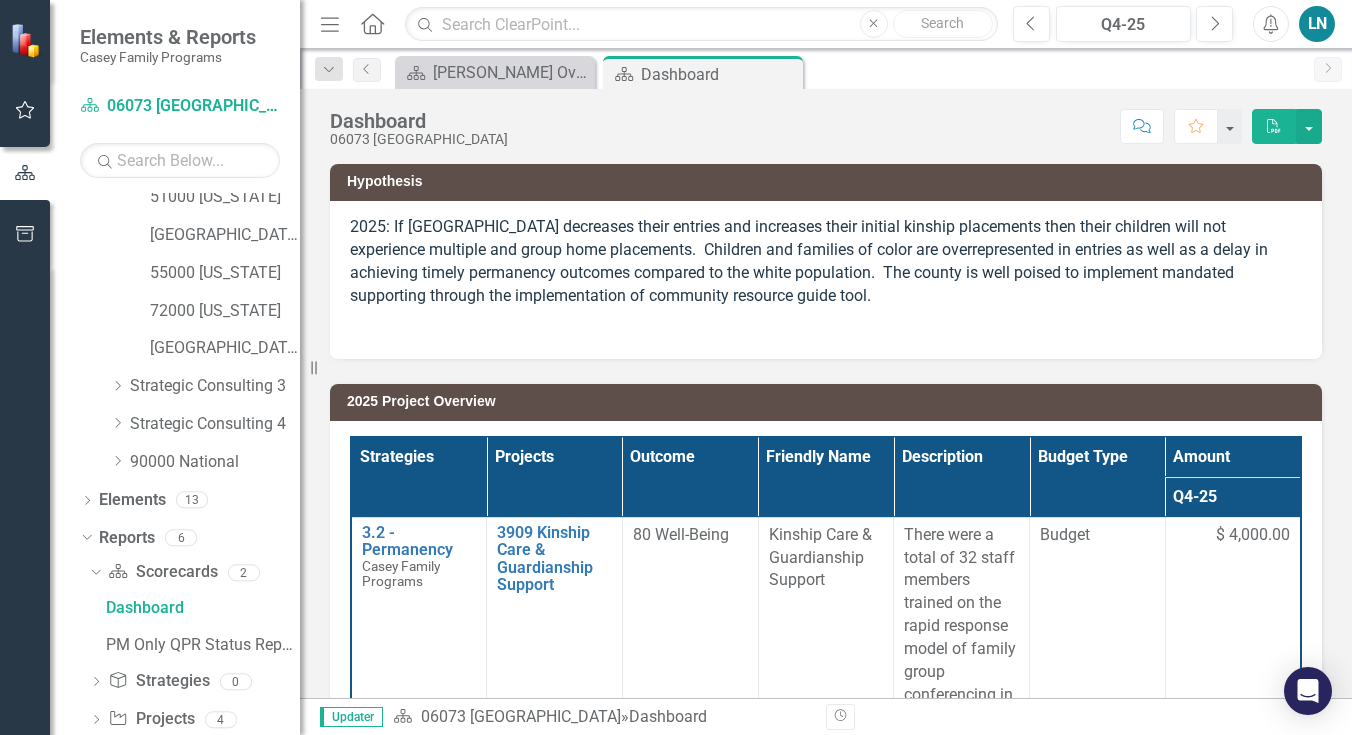 scroll, scrollTop: 805, scrollLeft: 0, axis: vertical 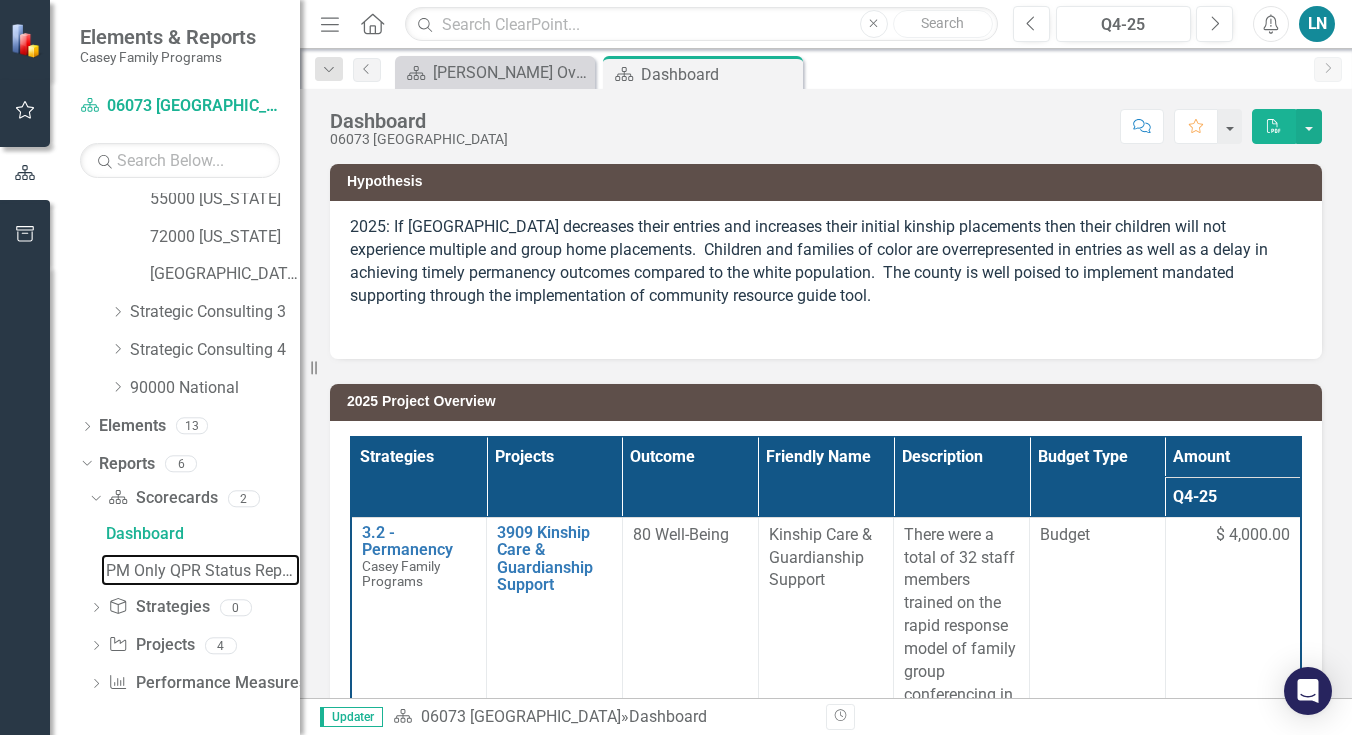 click on "PM Only QPR Status Report" at bounding box center (203, 571) 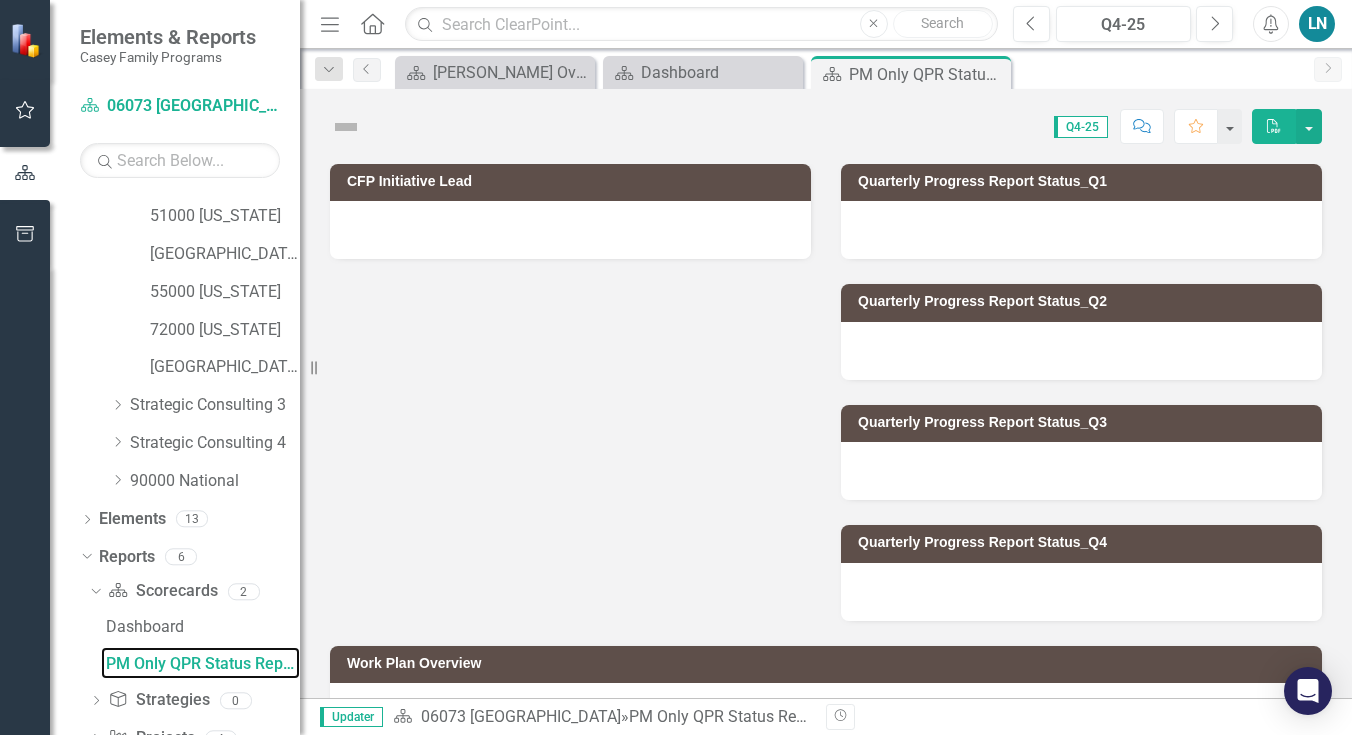 scroll, scrollTop: 656, scrollLeft: 0, axis: vertical 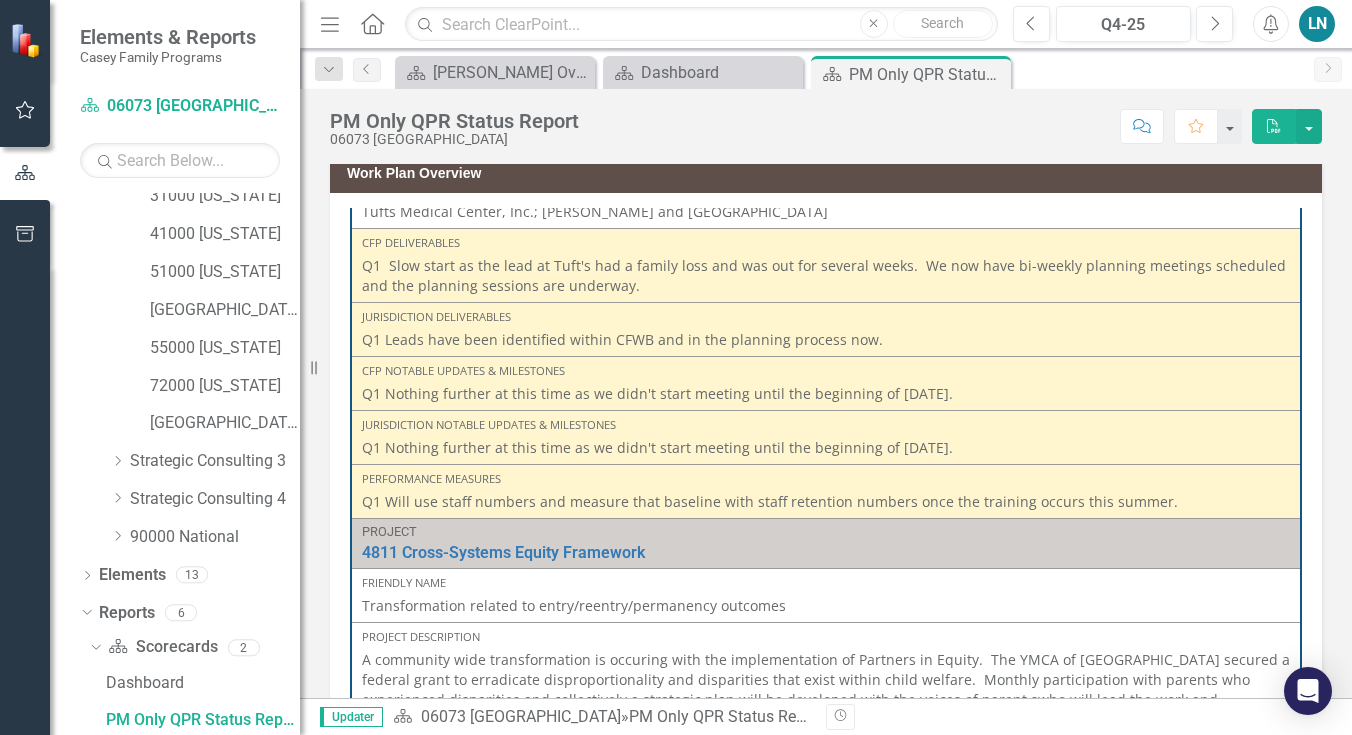click on "Q1  Slow start as the lead at Tuft's had a family loss and was out for several weeks.  We now have bi-weekly planning meetings scheduled and the planning sessions are underway." at bounding box center [826, 276] 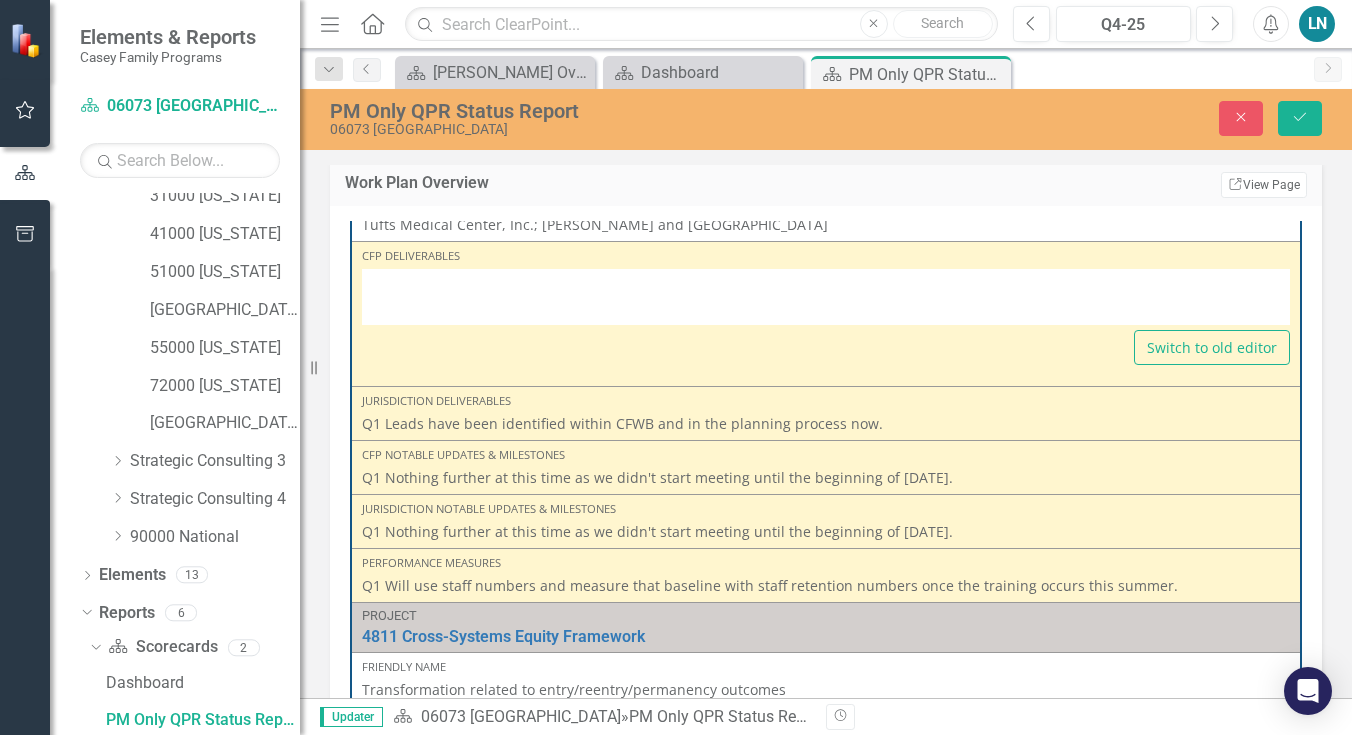 type on "<p>Q1&nbsp; Slow start as the lead at Tuft's had a family loss and was out for several weeks.&nbsp; We now have bi-weekly planning meetings scheduled and the planning sessions are underway.</p>" 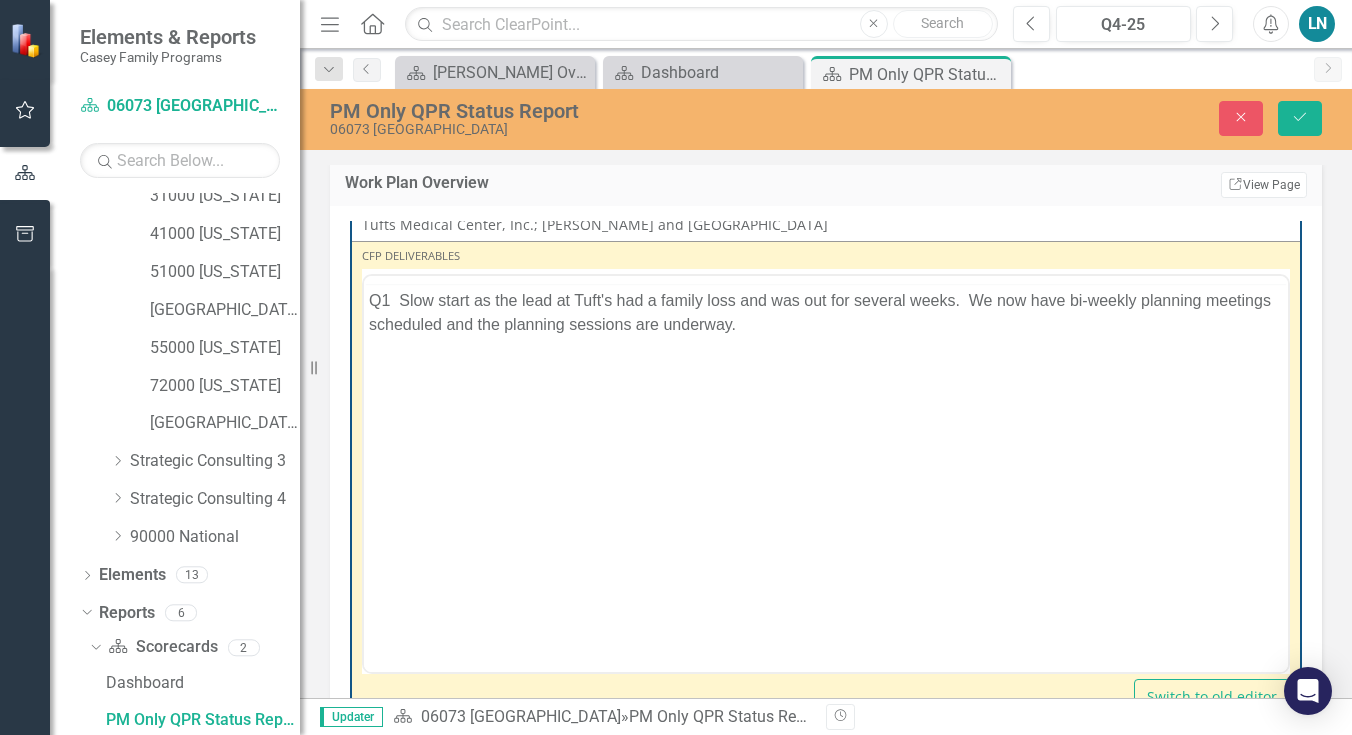 scroll, scrollTop: 0, scrollLeft: 0, axis: both 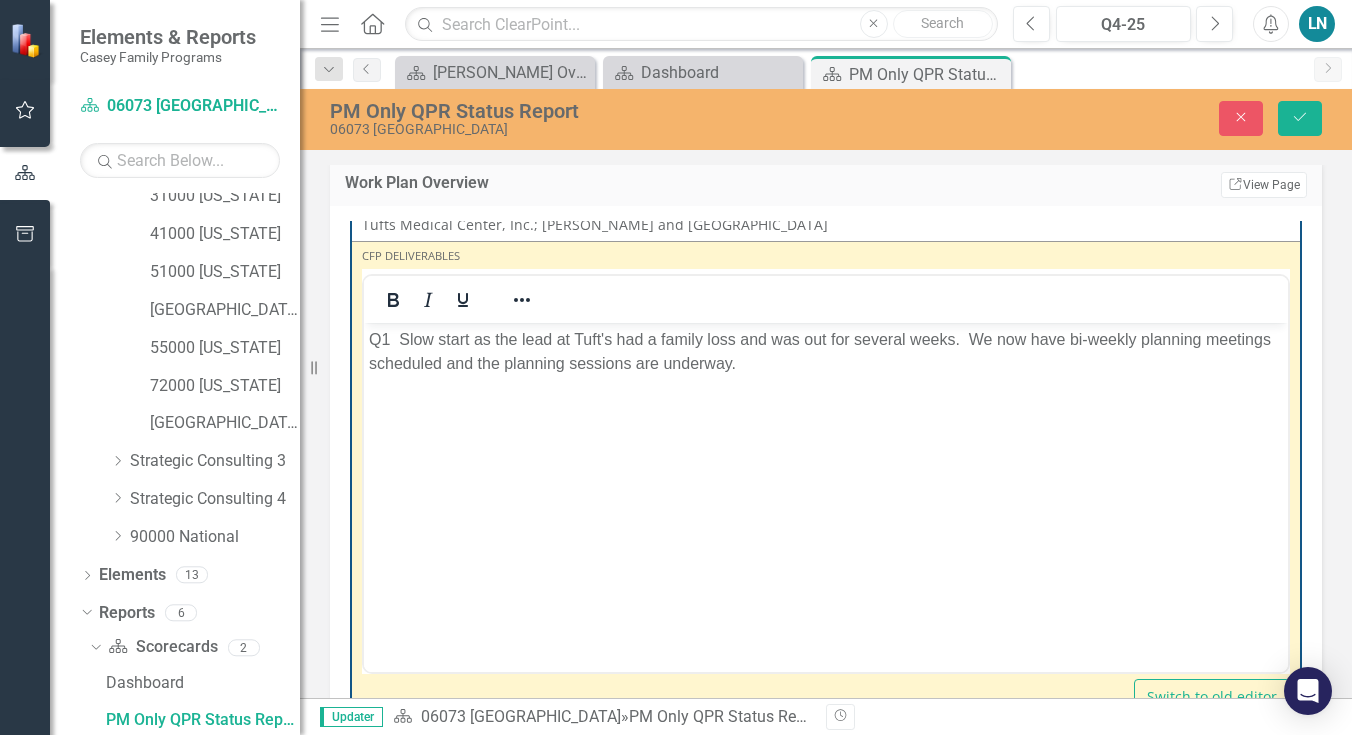 click on "Q1  Slow start as the lead at Tuft's had a family loss and was out for several weeks.  We now have bi-weekly planning meetings scheduled and the planning sessions are underway." at bounding box center [826, 352] 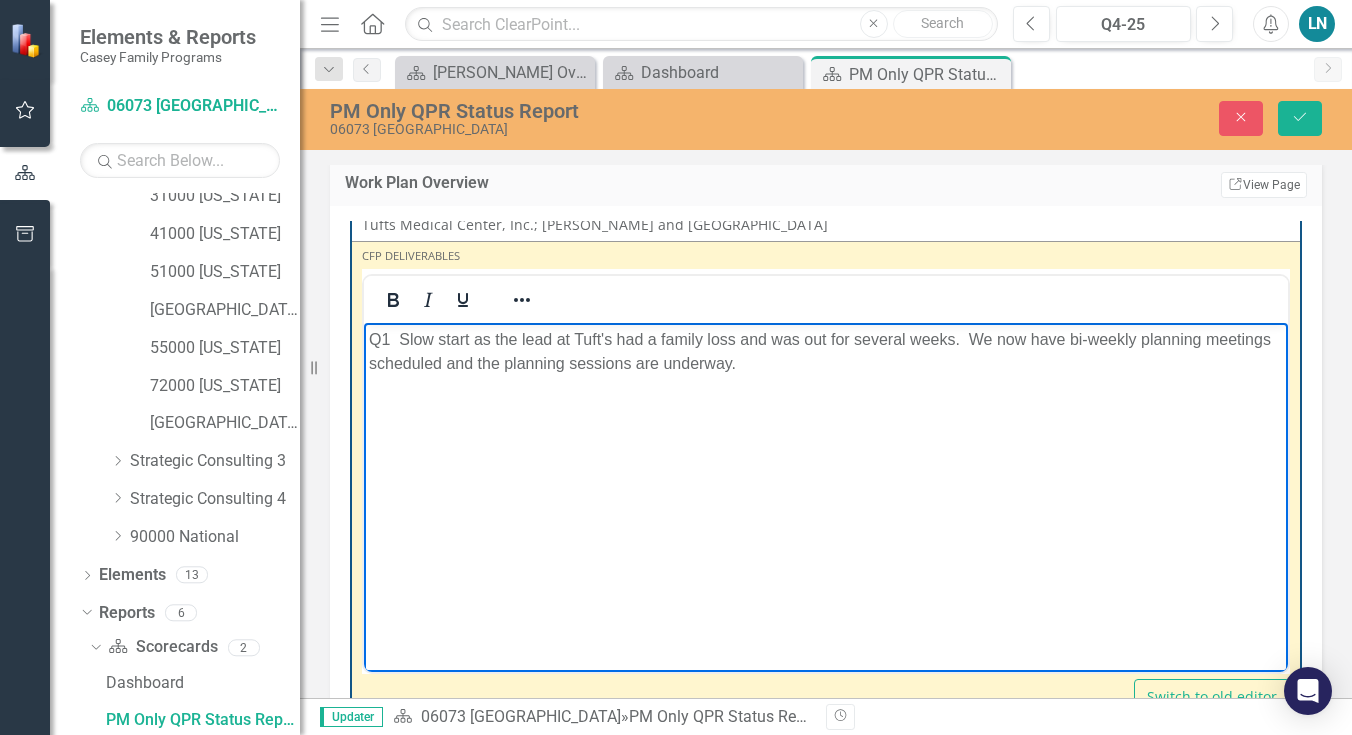 type 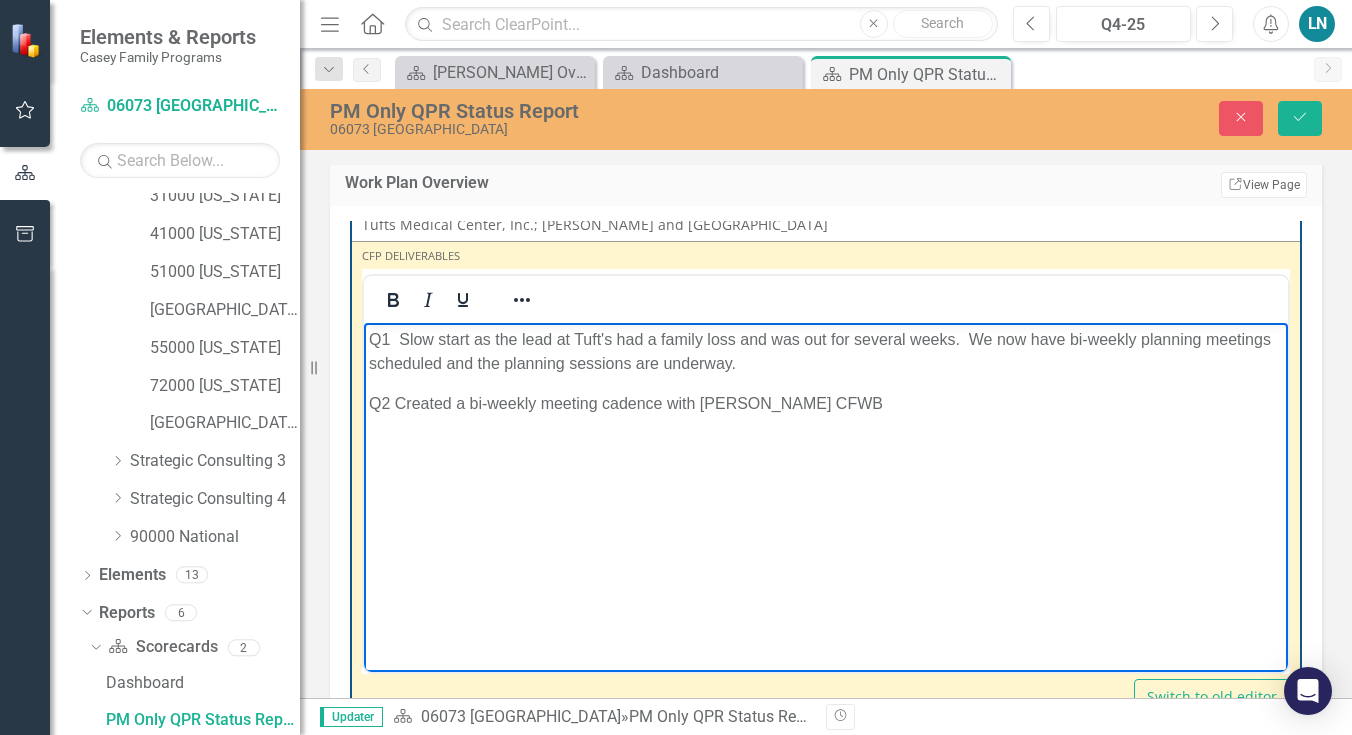 click on "Q2 Created a bi-weekly meeting cadence with [PERSON_NAME] CFWB" at bounding box center (826, 404) 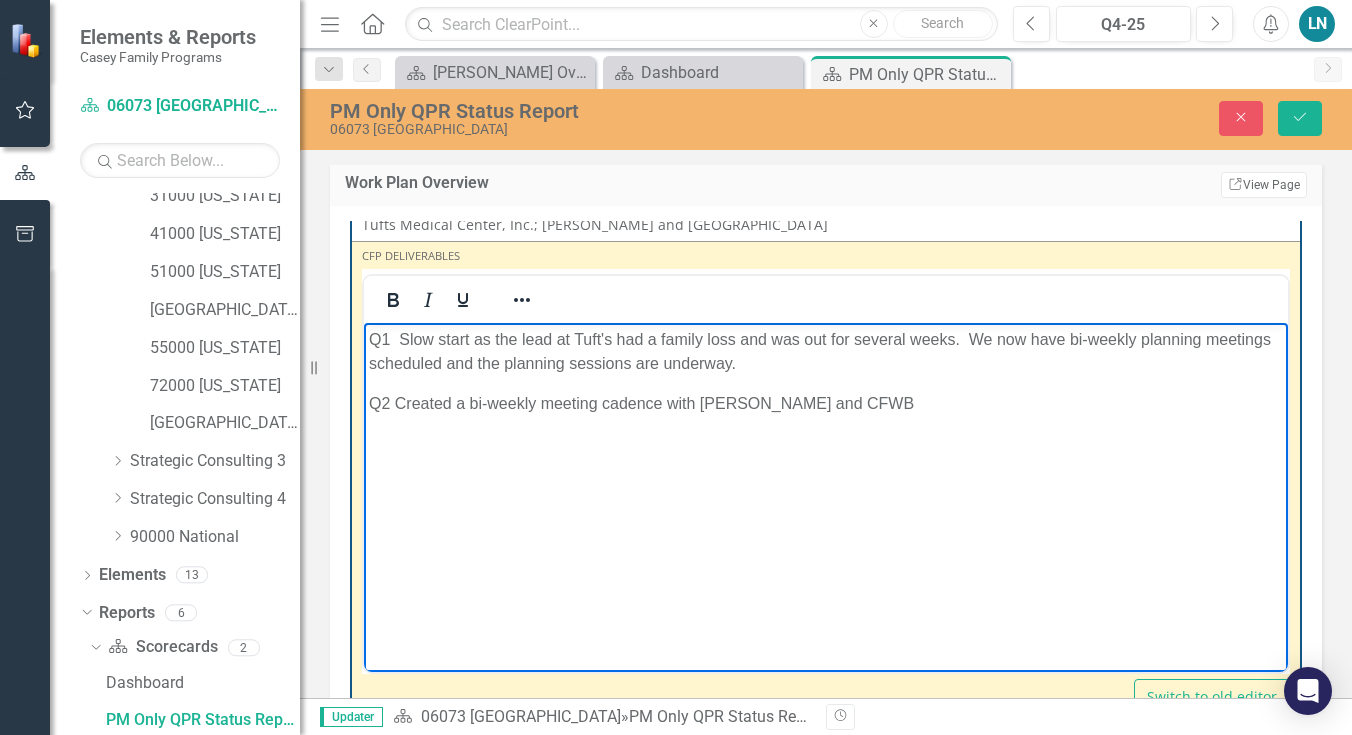 click on "Q2 Created a bi-weekly meeting cadence with [PERSON_NAME] and CFWB" at bounding box center (826, 404) 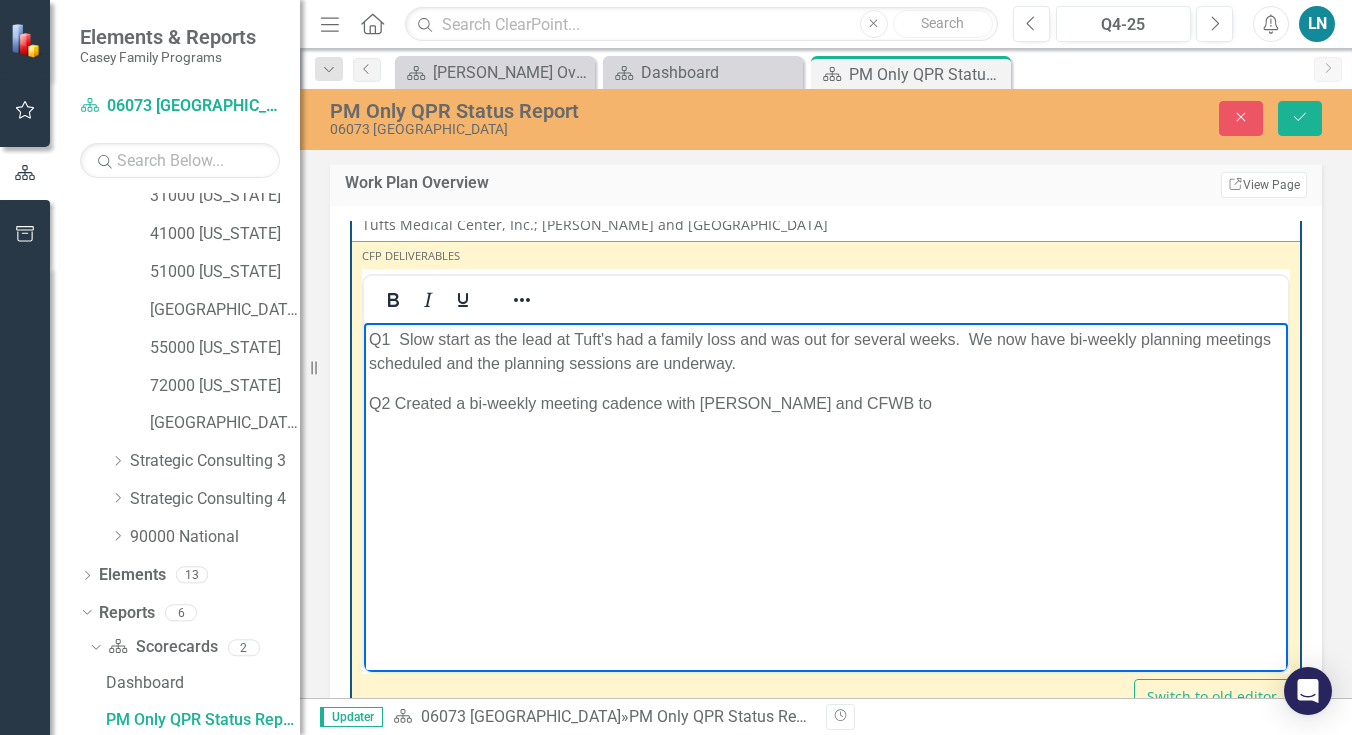 click on "Q2 Created a bi-weekly meeting cadence with [PERSON_NAME] and CFWB to" at bounding box center [826, 404] 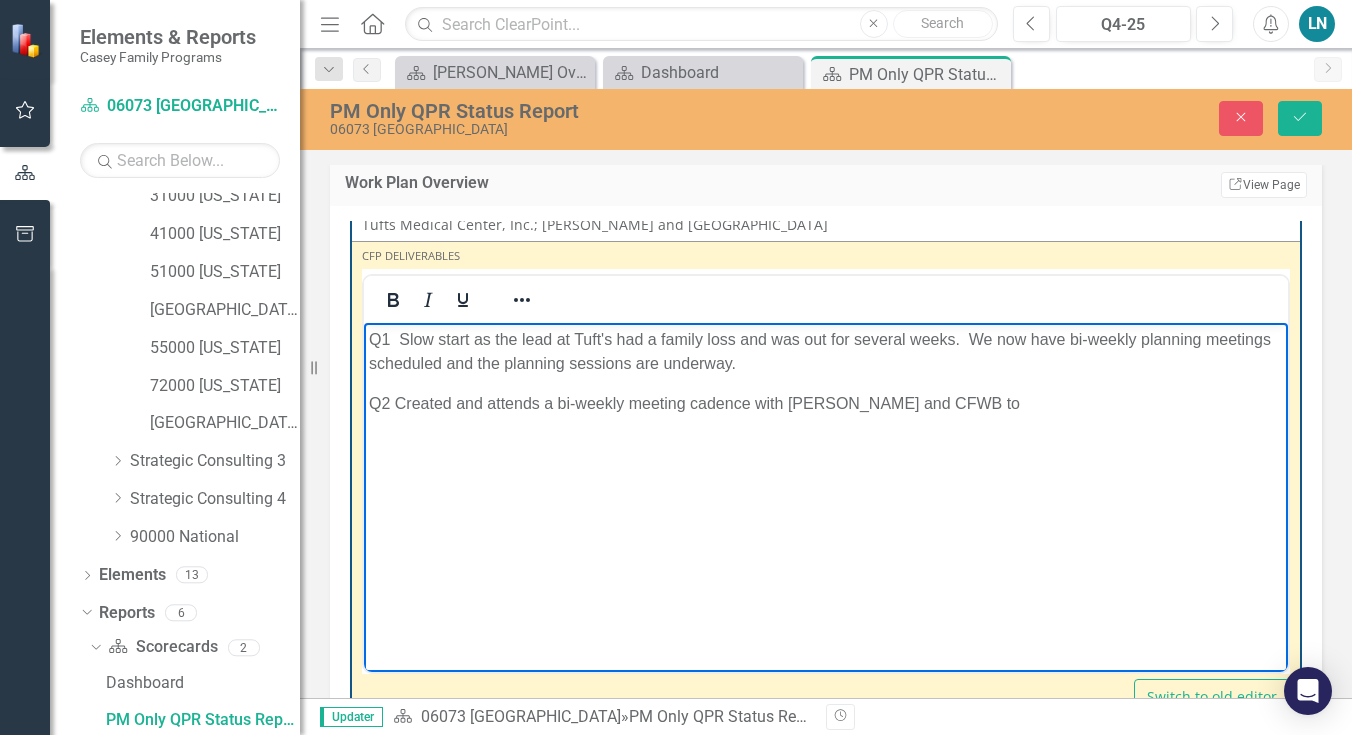 click on "Q2 Created and attends a bi-weekly meeting cadence with [PERSON_NAME] and CFWB to" at bounding box center (826, 404) 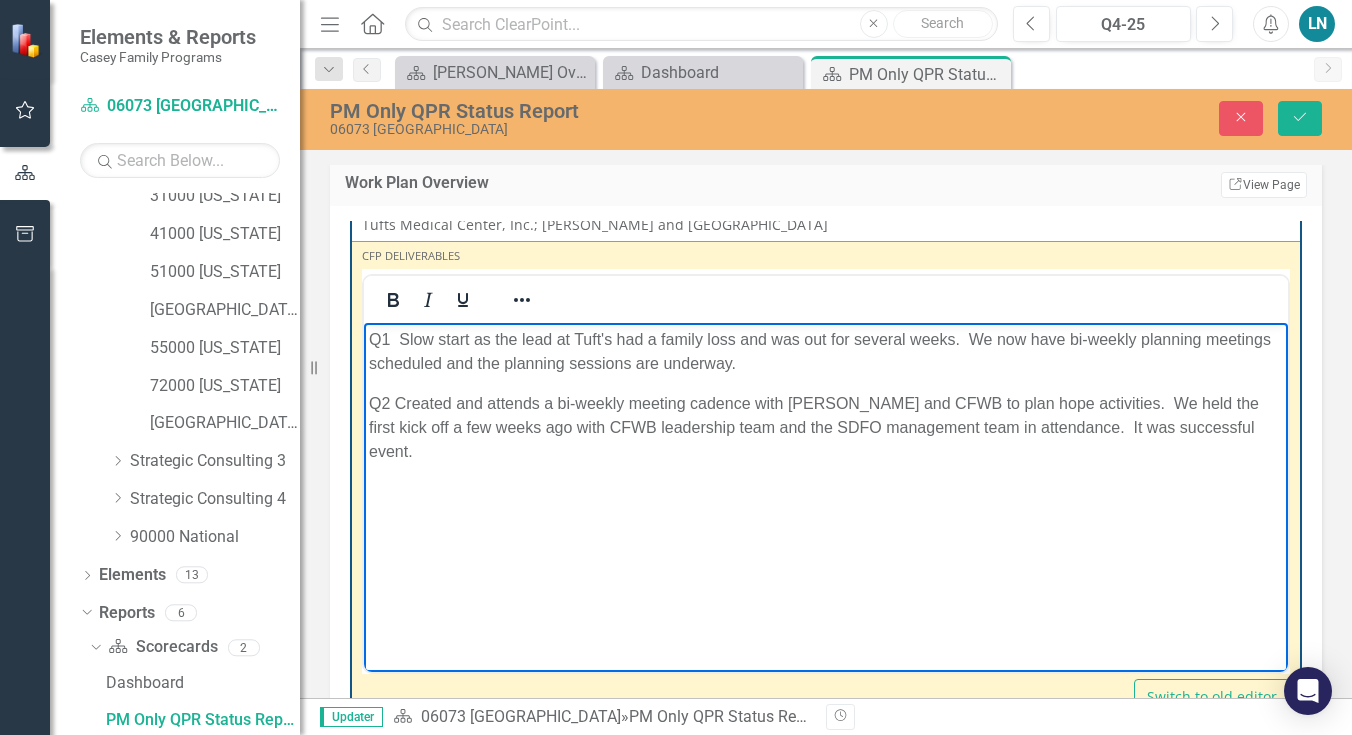 click on "Q2 Created and attends a bi-weekly meeting cadence with [PERSON_NAME] and CFWB to plan hope activities.  We held the first kick off a few weeks ago with CFWB leadership team and the SDFO management team in attendance.  It was successful event." at bounding box center (826, 428) 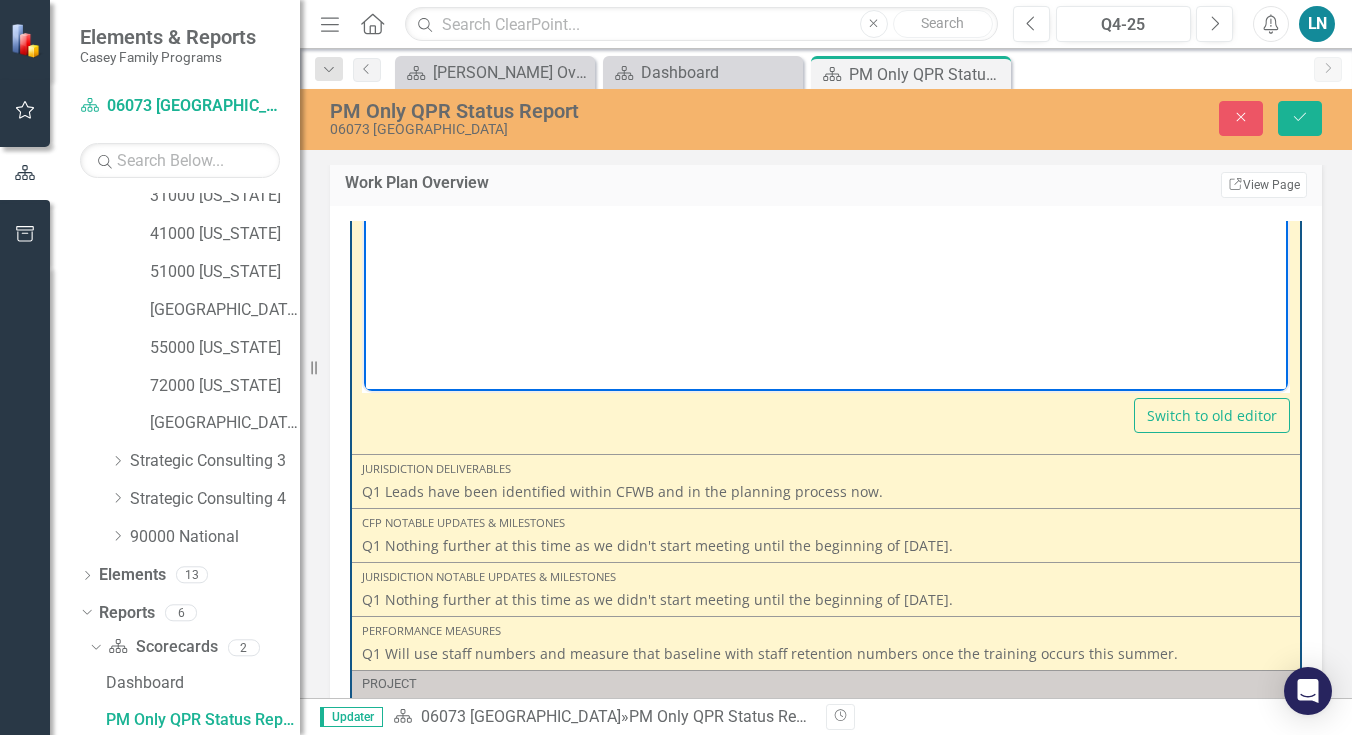 scroll, scrollTop: 3270, scrollLeft: 0, axis: vertical 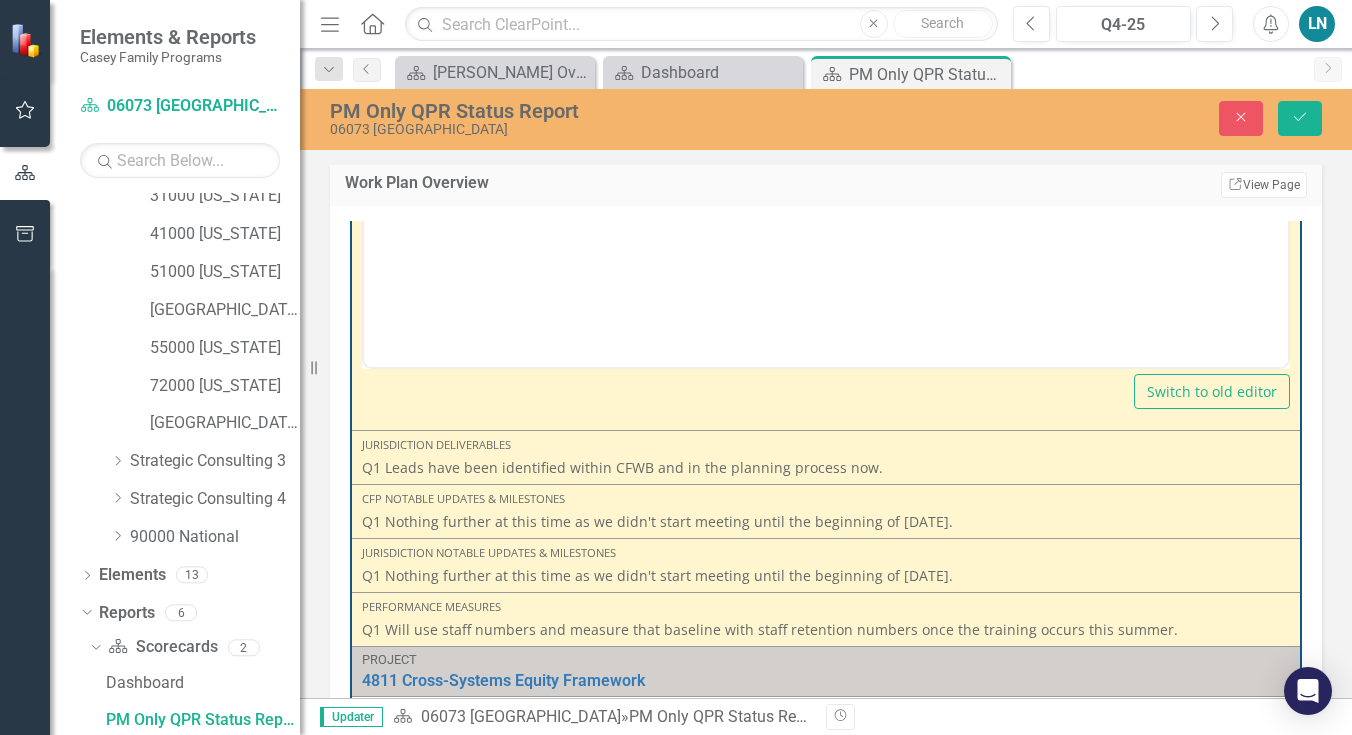 click on "Q1 Leads have been identified within CFWB and in the planning process now." at bounding box center (826, 468) 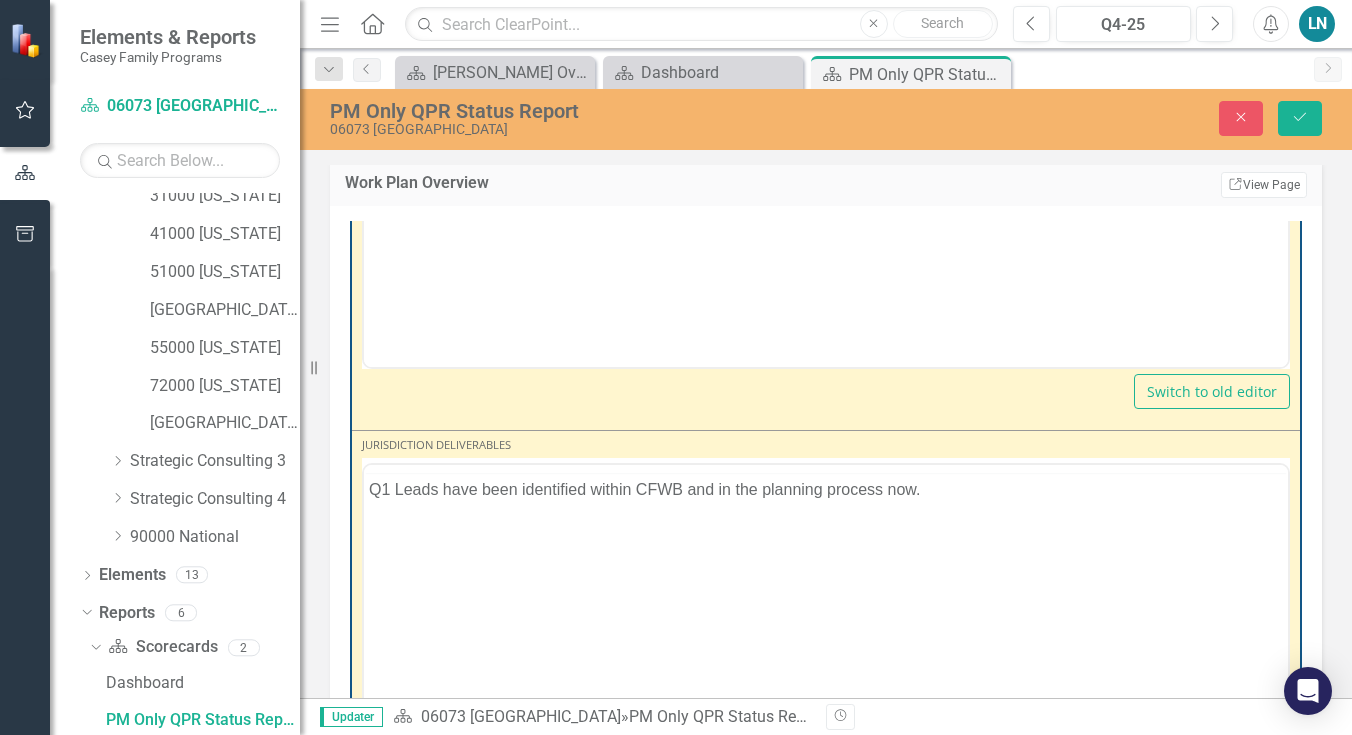 scroll, scrollTop: 0, scrollLeft: 0, axis: both 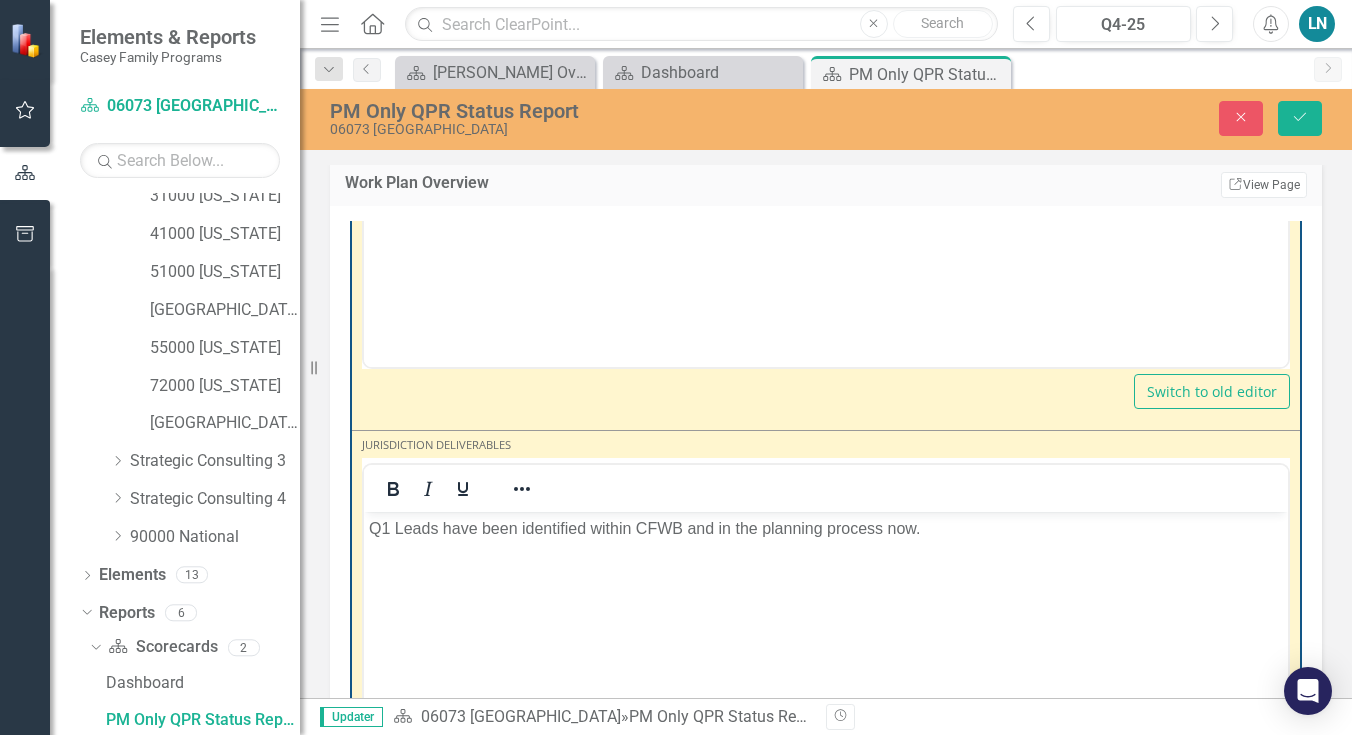 click on "Q1 Leads have been identified within CFWB and in the planning process now." at bounding box center (826, 529) 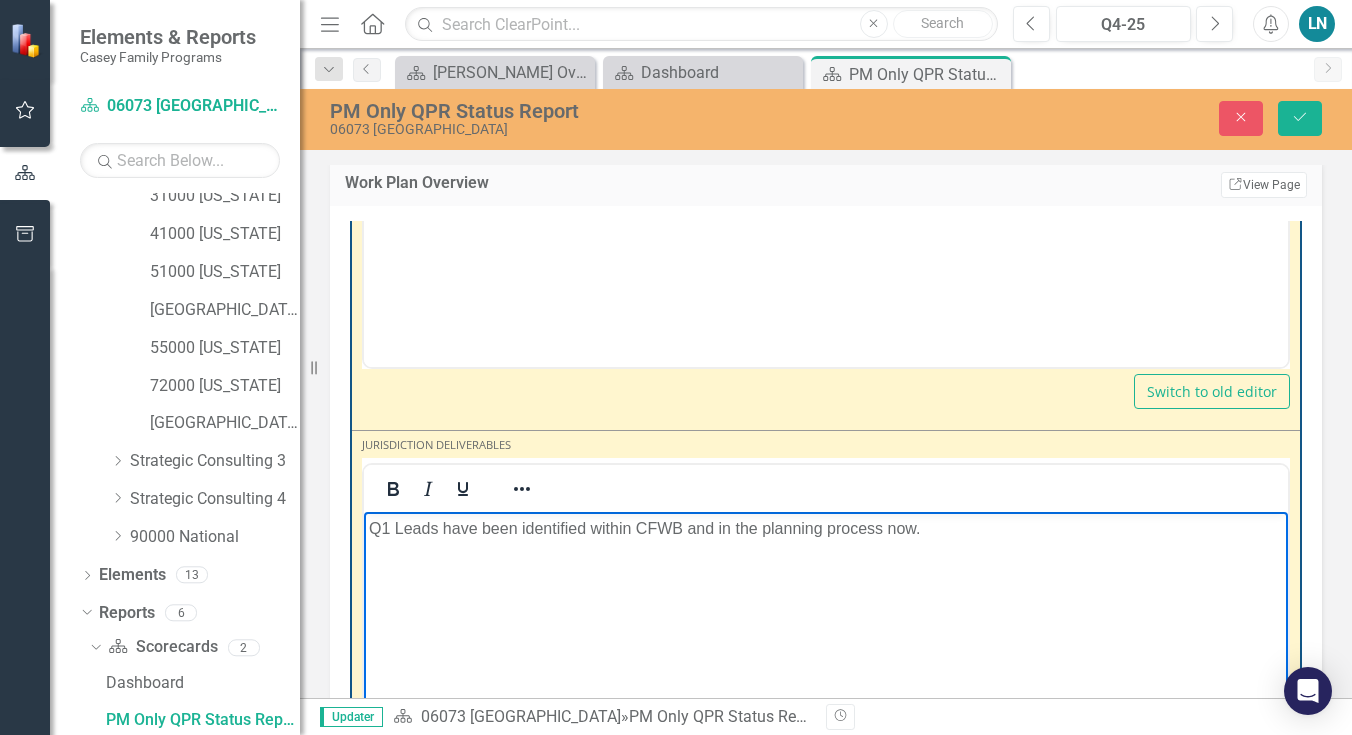 type 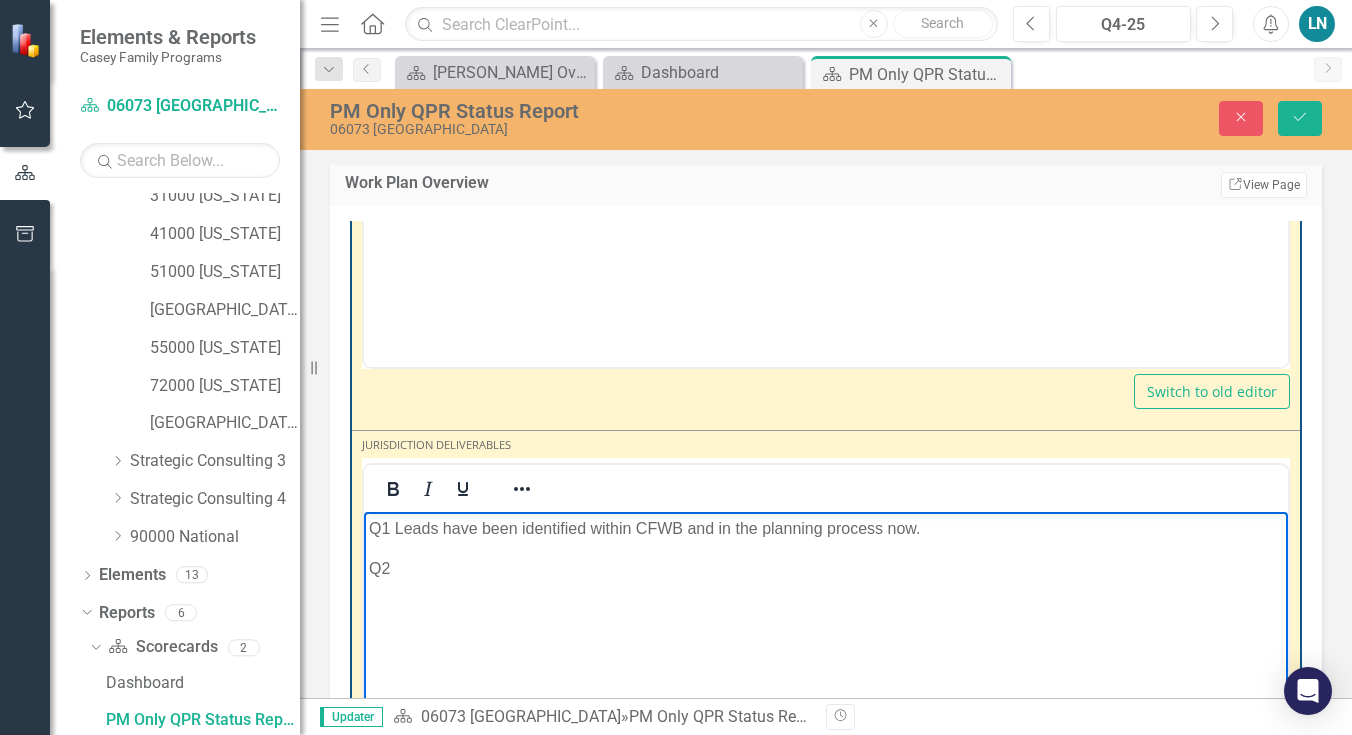 click on "Q2" at bounding box center (826, 569) 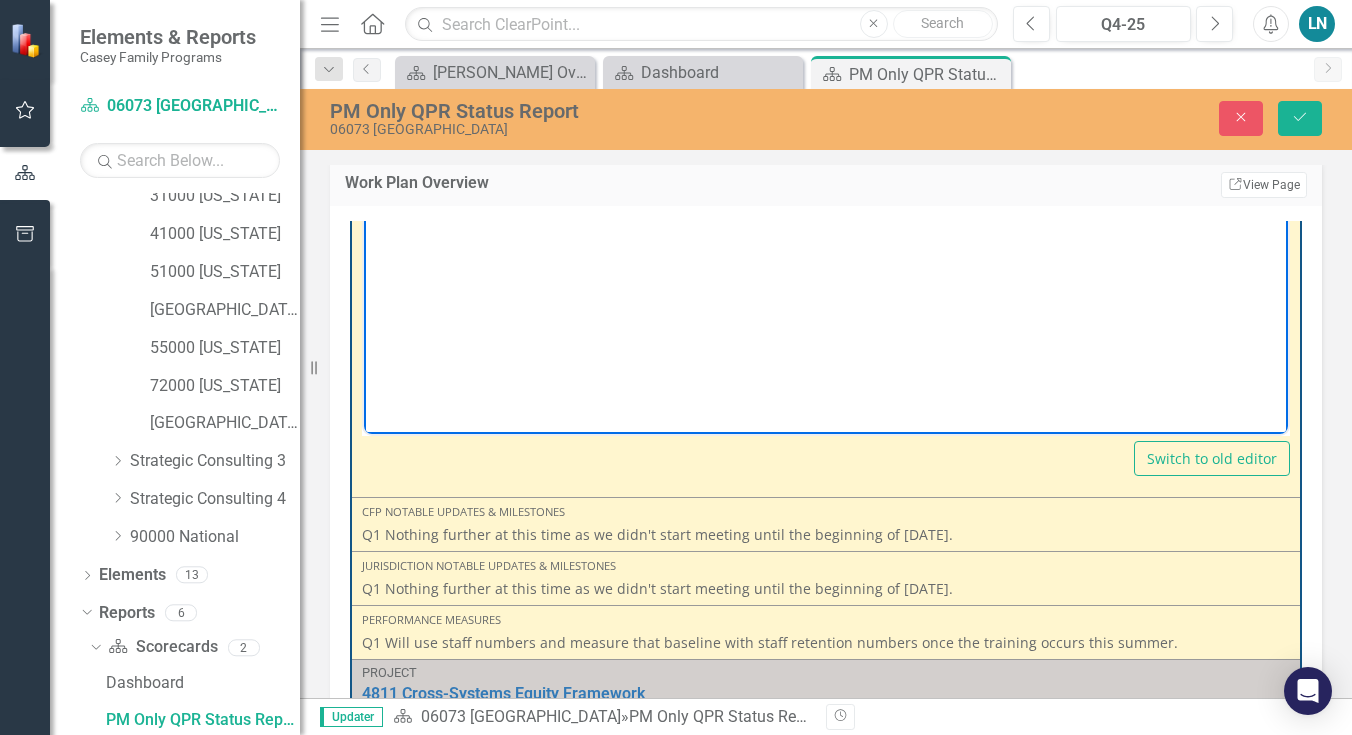 scroll, scrollTop: 3723, scrollLeft: 0, axis: vertical 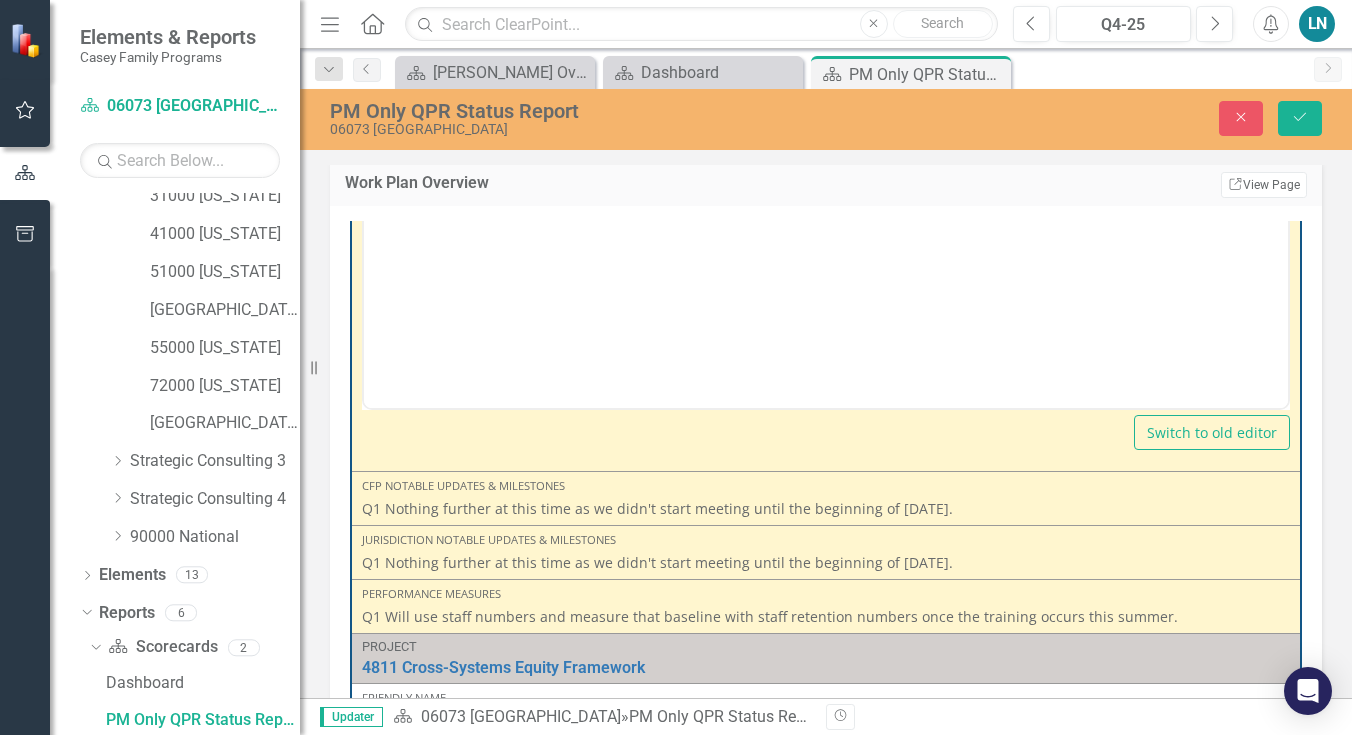click on "Q1 Nothing further at this time as we didn't start meeting until the beginning of [DATE]." at bounding box center (826, 509) 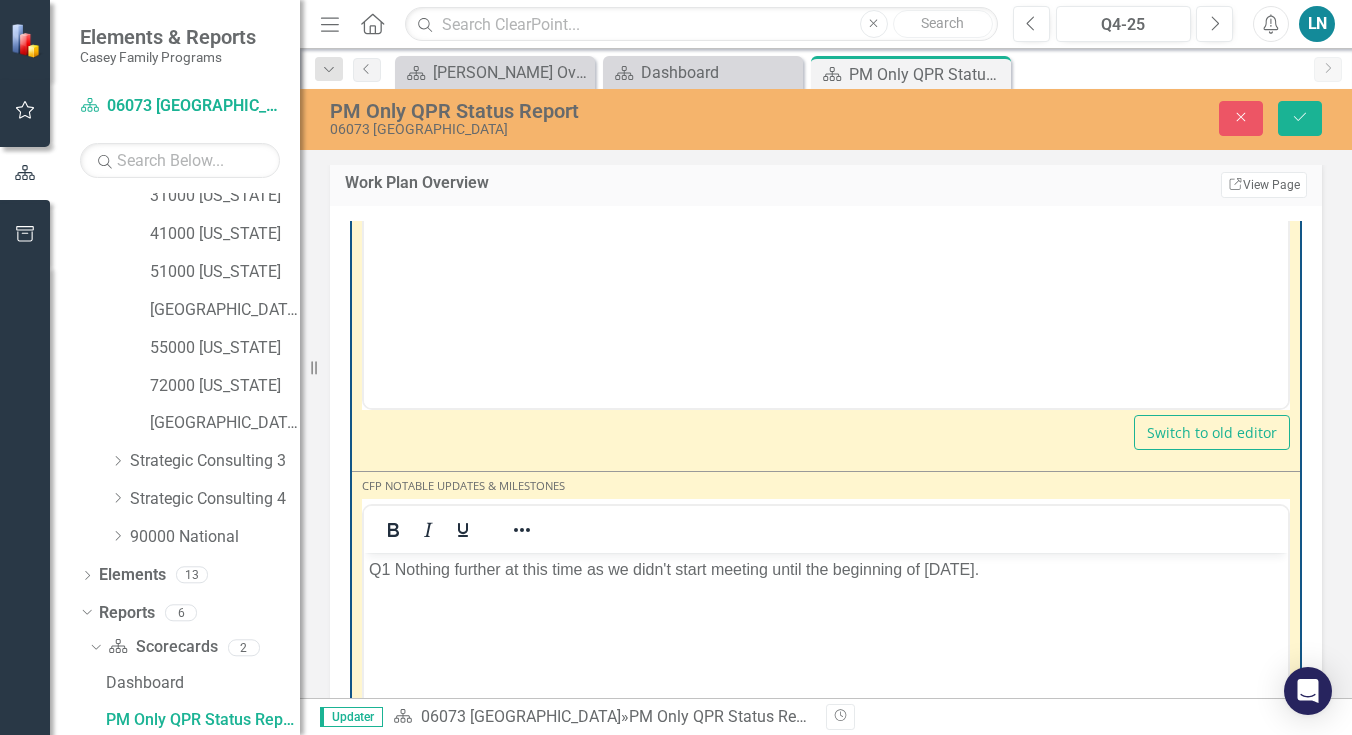 scroll, scrollTop: 0, scrollLeft: 0, axis: both 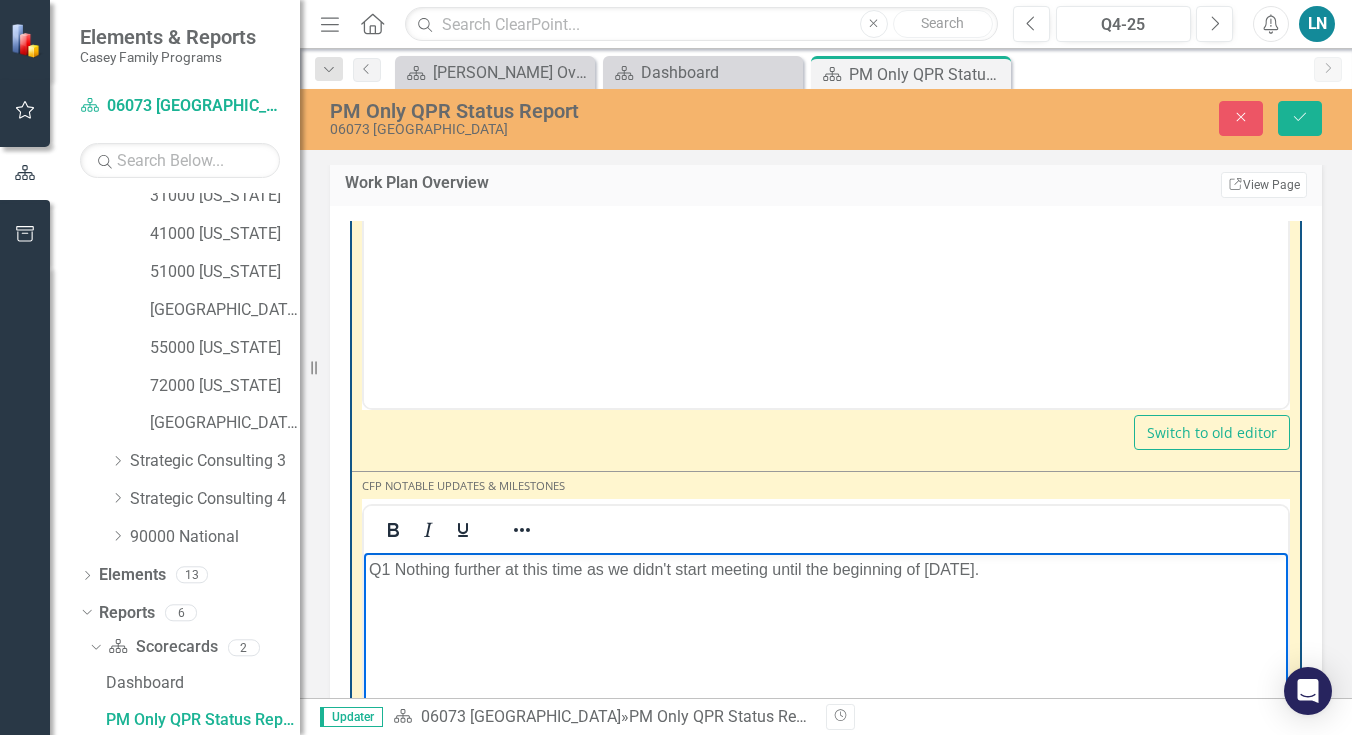click on "Q1 Nothing further at this time as we didn't start meeting until the beginning of [DATE]." at bounding box center (826, 570) 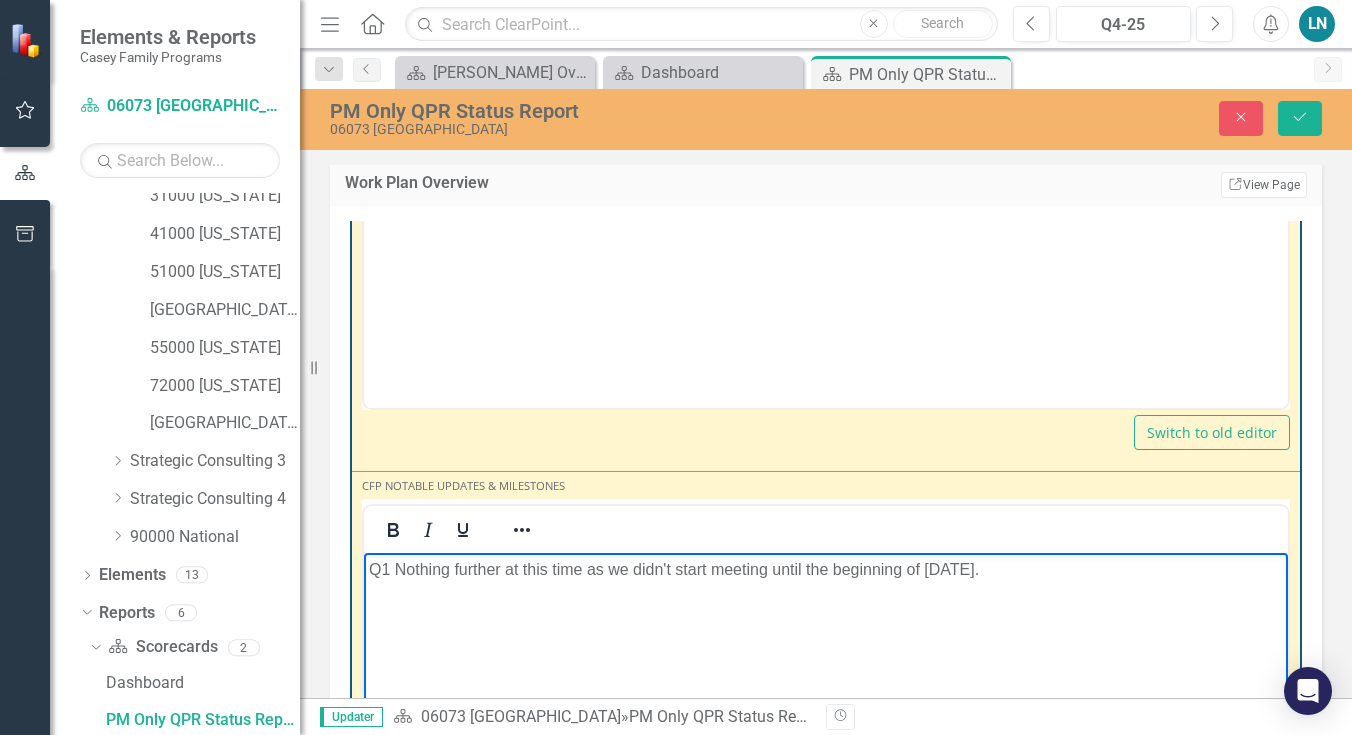 type 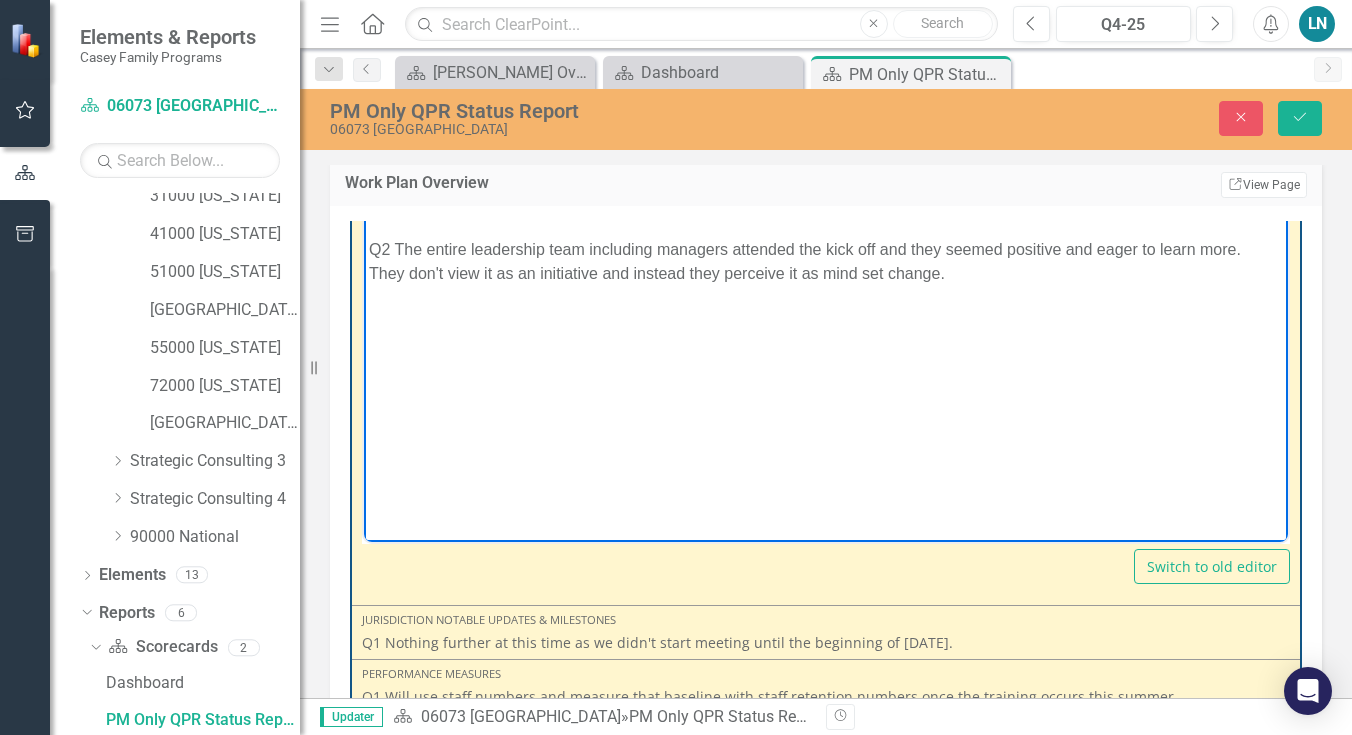 scroll, scrollTop: 4178, scrollLeft: 0, axis: vertical 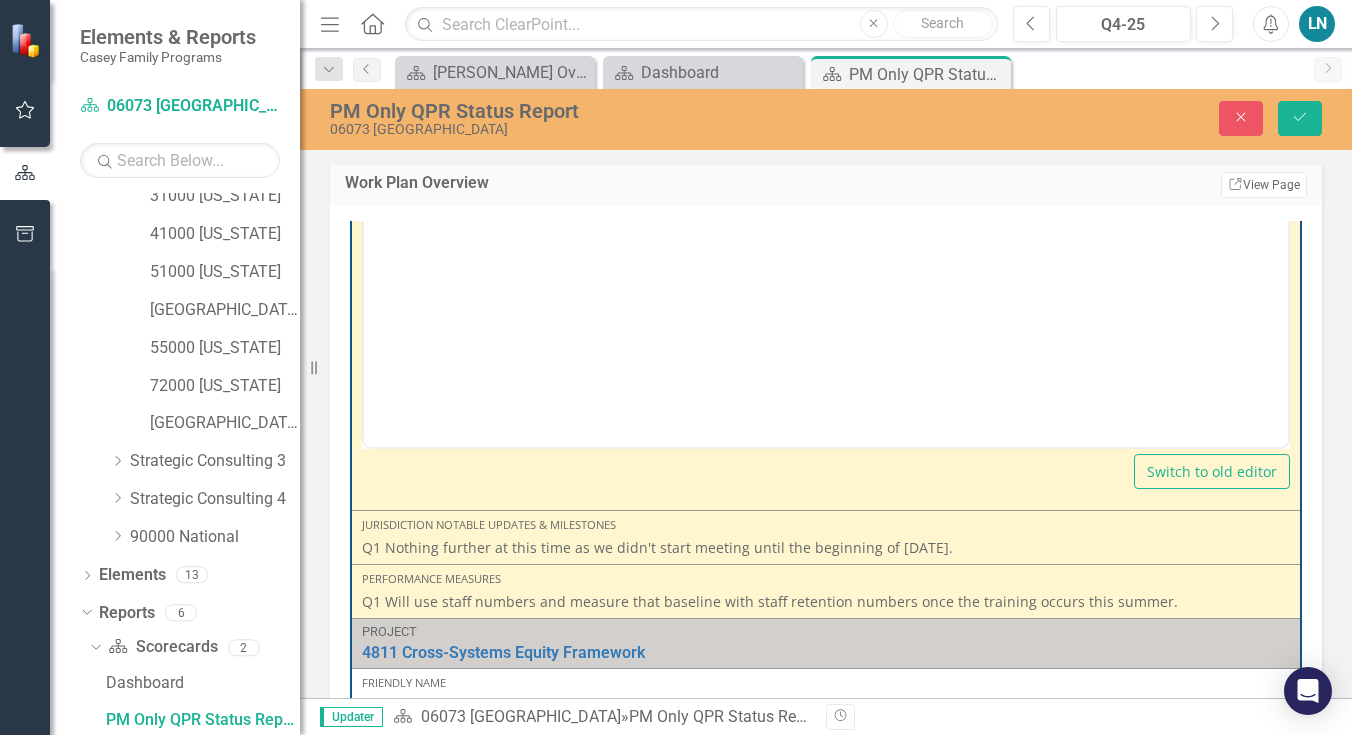 click on "Q1 Nothing further at this time as we didn't start meeting until the beginning of [DATE]." at bounding box center (826, 548) 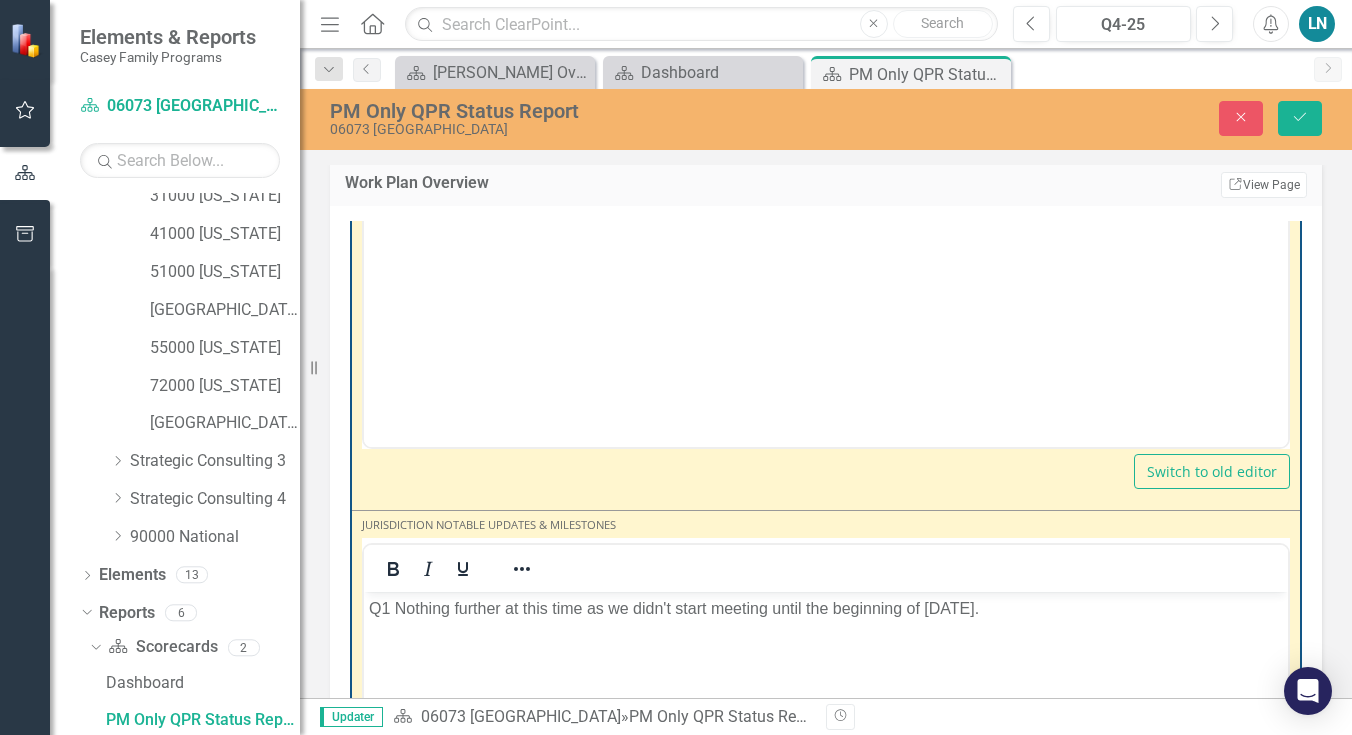 scroll, scrollTop: 0, scrollLeft: 0, axis: both 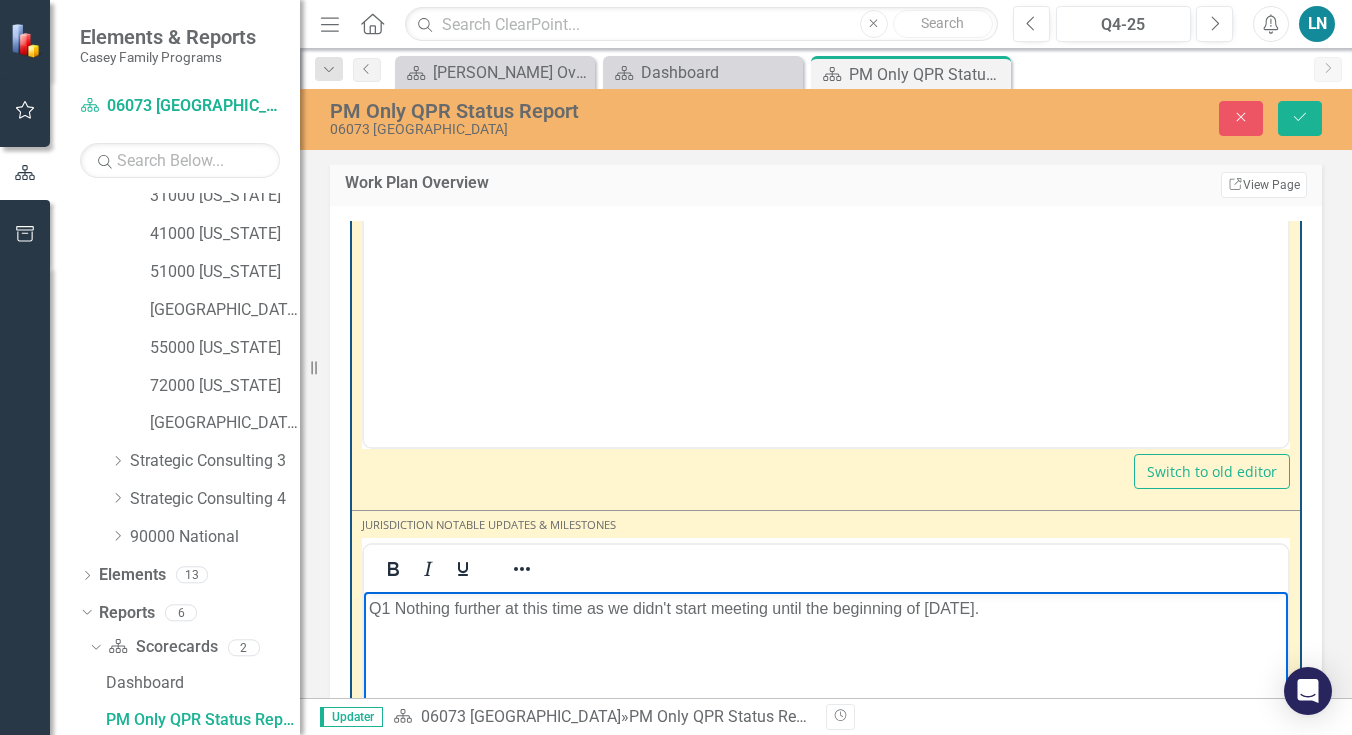 click on "Q1 Nothing further at this time as we didn't start meeting until the beginning of [DATE]." at bounding box center [826, 609] 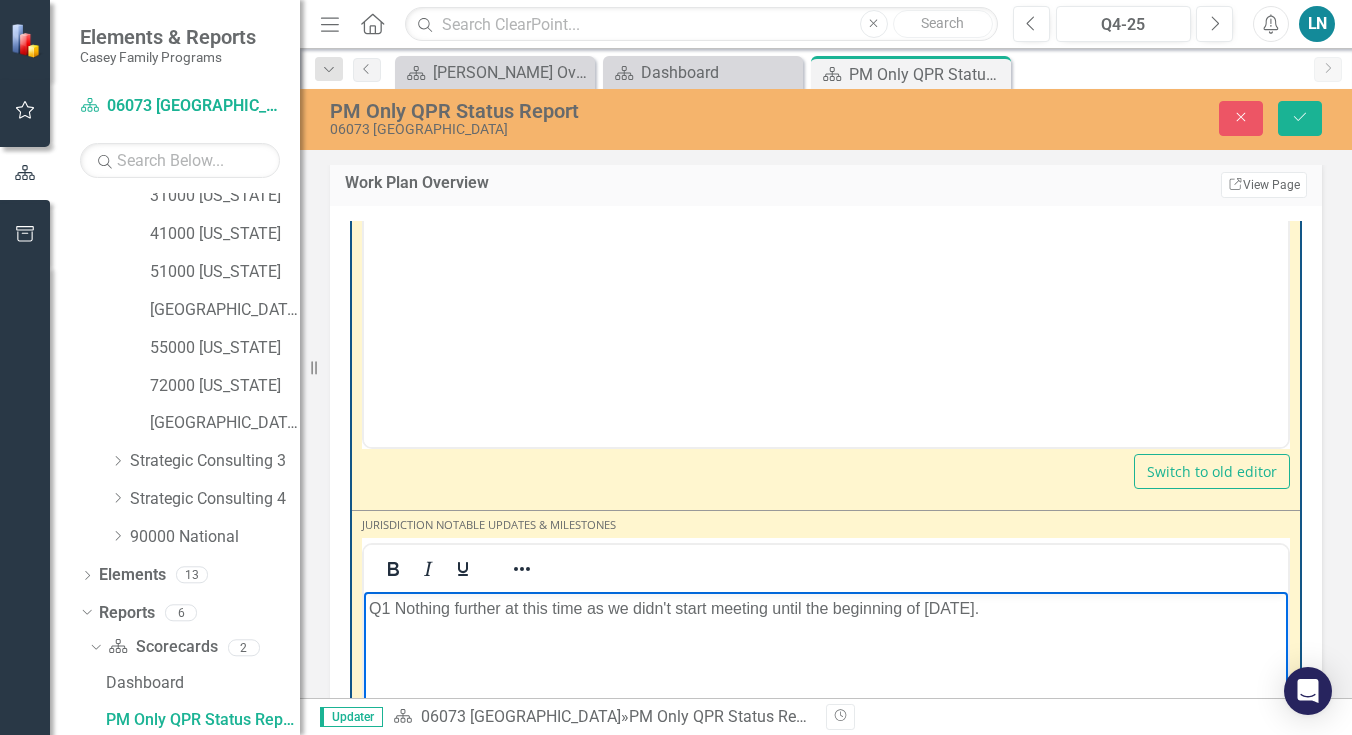 type 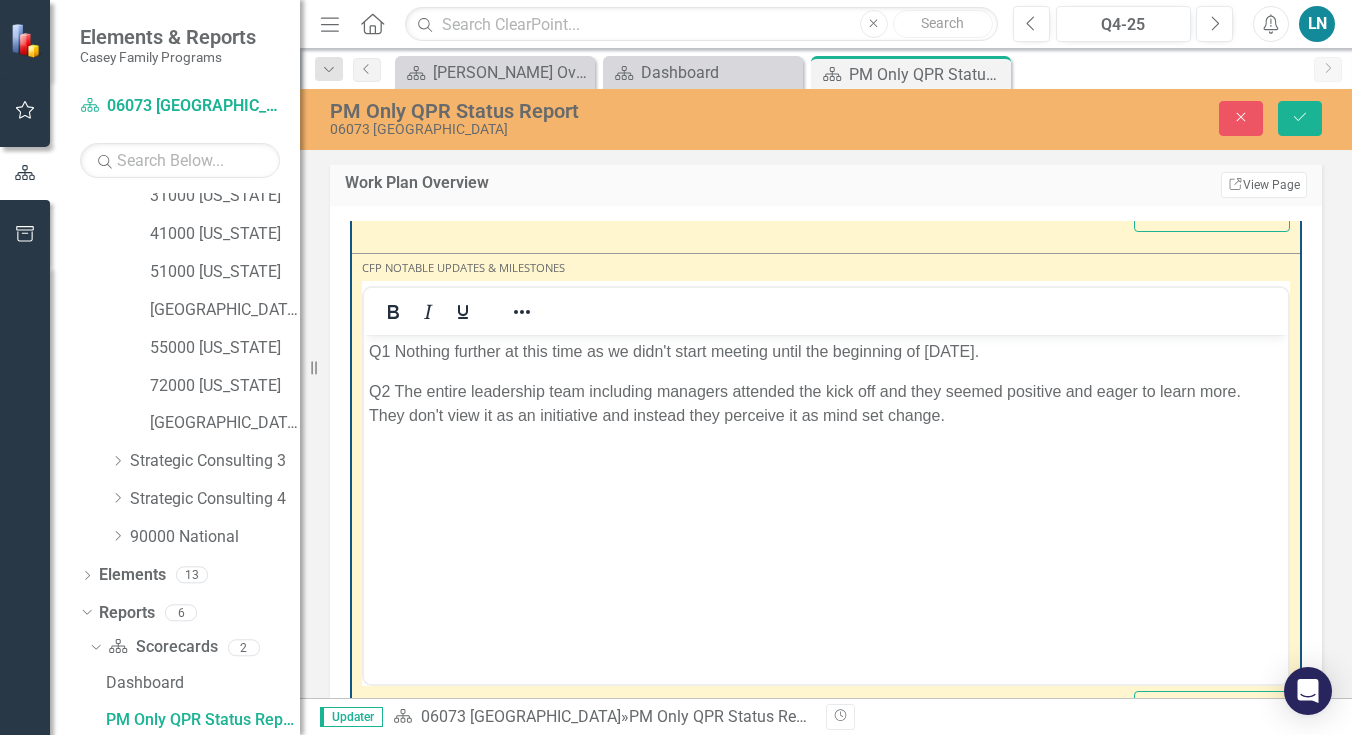 scroll, scrollTop: 3910, scrollLeft: 0, axis: vertical 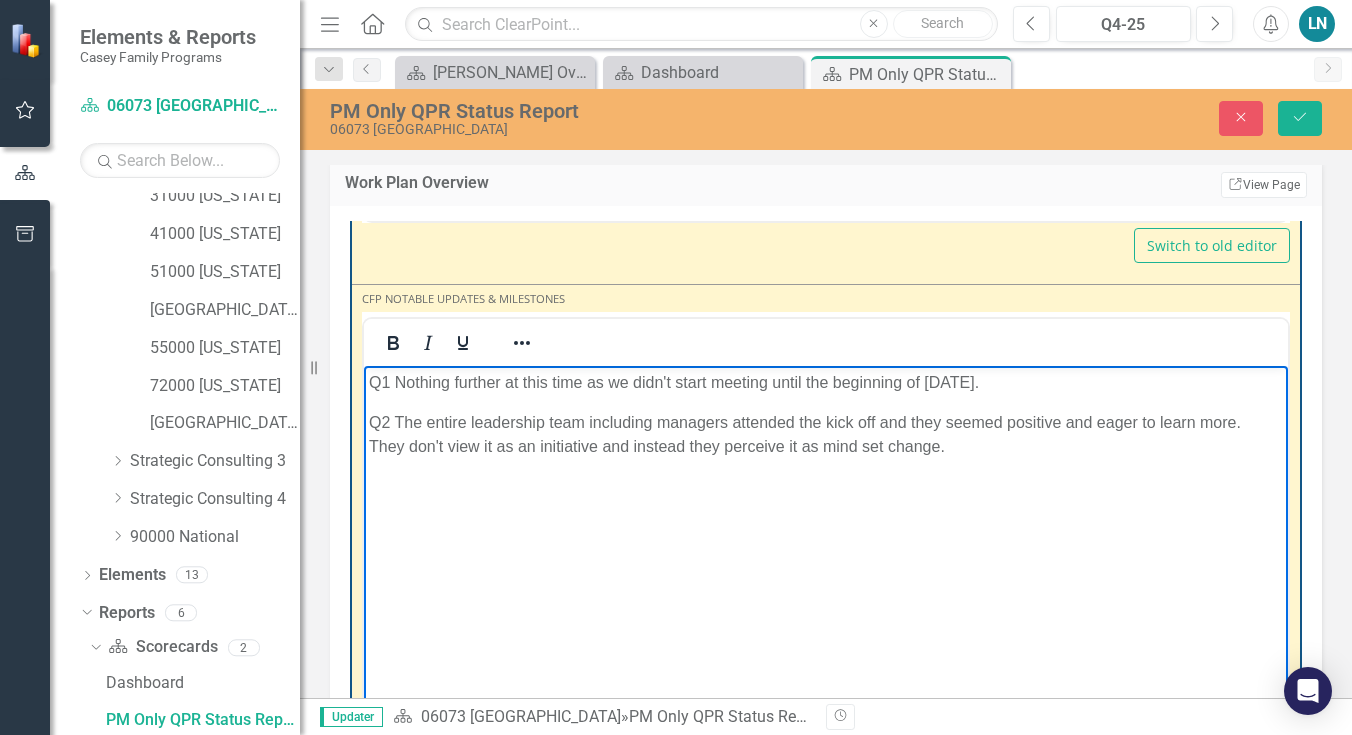 click on "Q2 The entire leadership team including managers attended the kick off and they seemed positive and eager to learn more.  They don't view it as an initiative and instead they perceive it as mind set change." at bounding box center (826, 435) 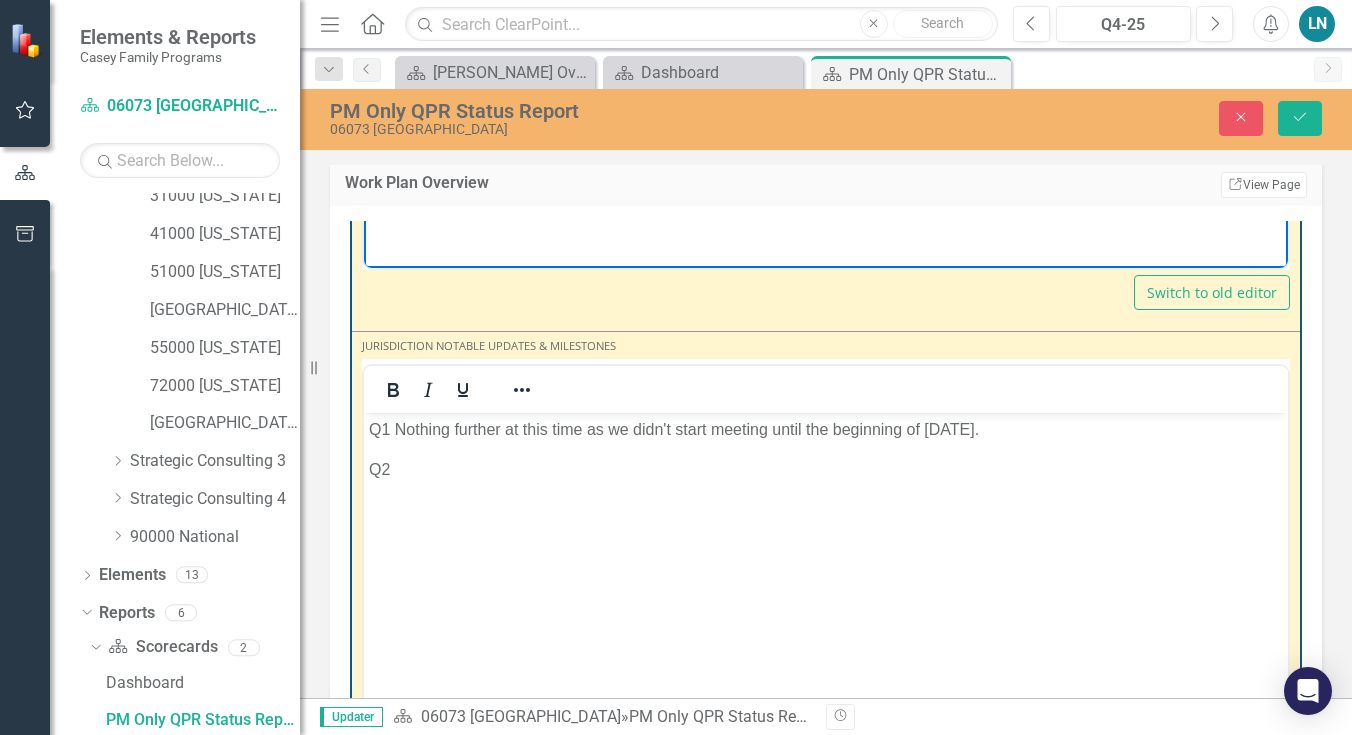scroll, scrollTop: 4367, scrollLeft: 0, axis: vertical 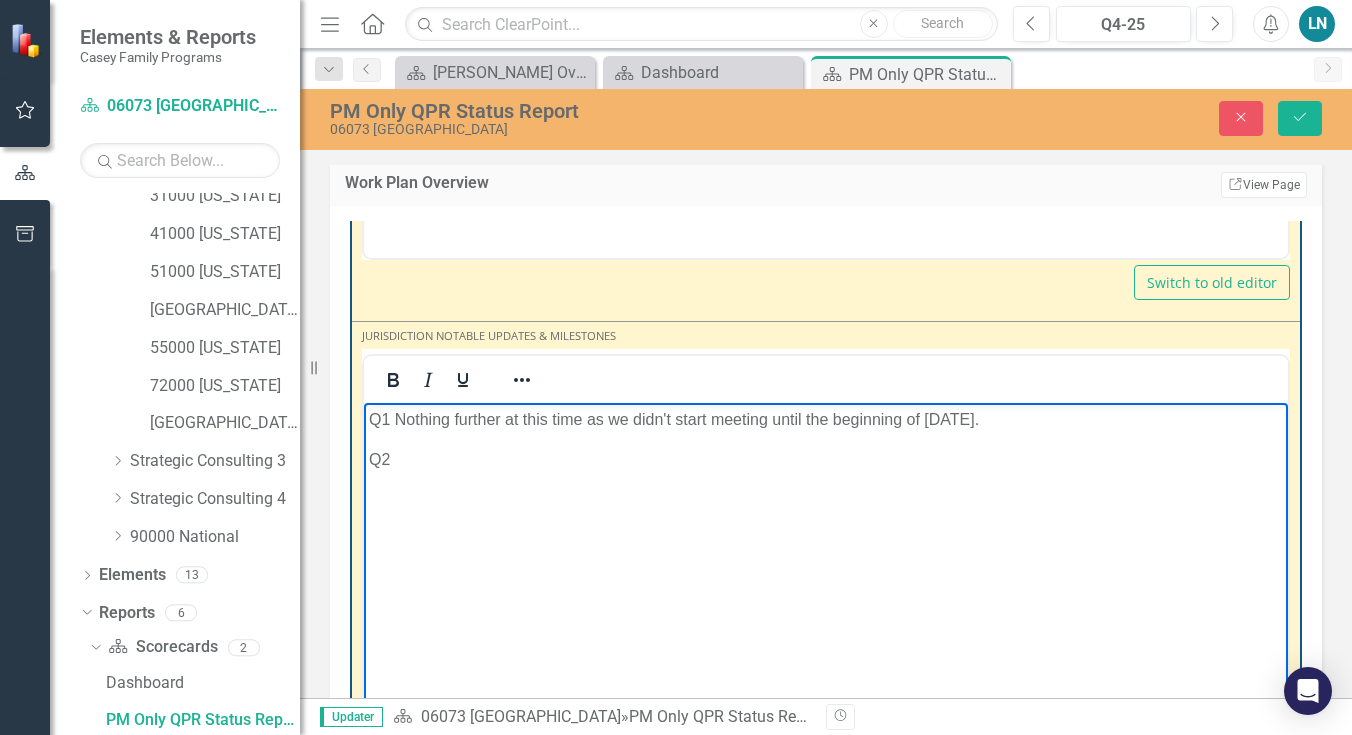 click on "Q2" at bounding box center [826, 460] 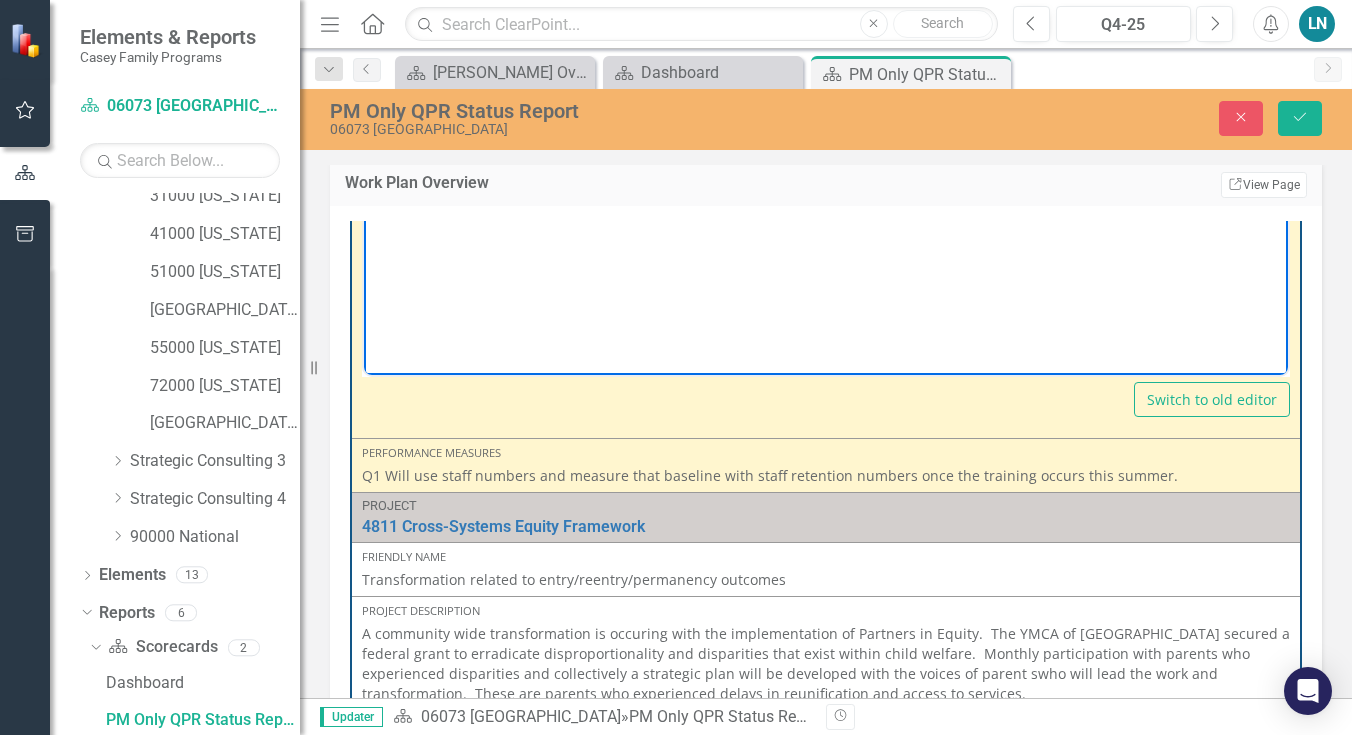 scroll, scrollTop: 4815, scrollLeft: 0, axis: vertical 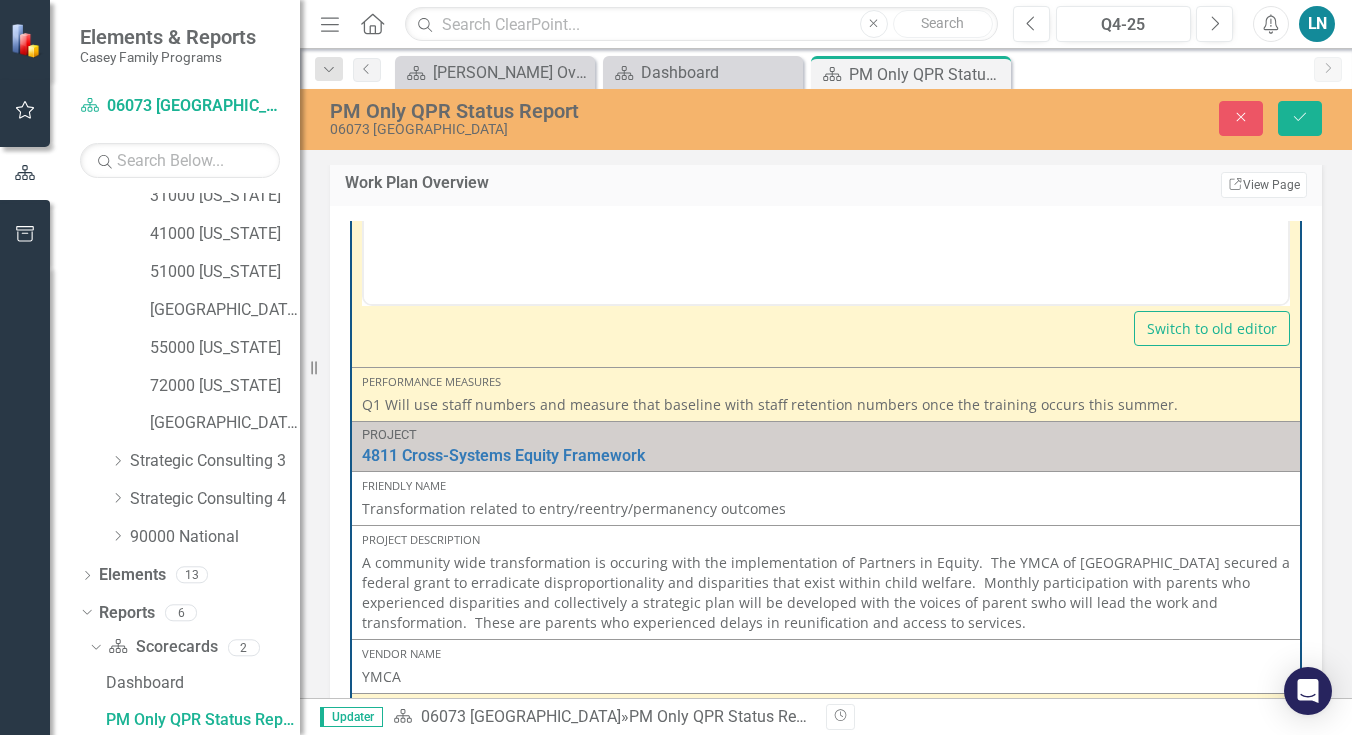 click on "Q1 Will use staff numbers and measure that baseline with staff retention numbers once the training occurs this summer." at bounding box center (826, 405) 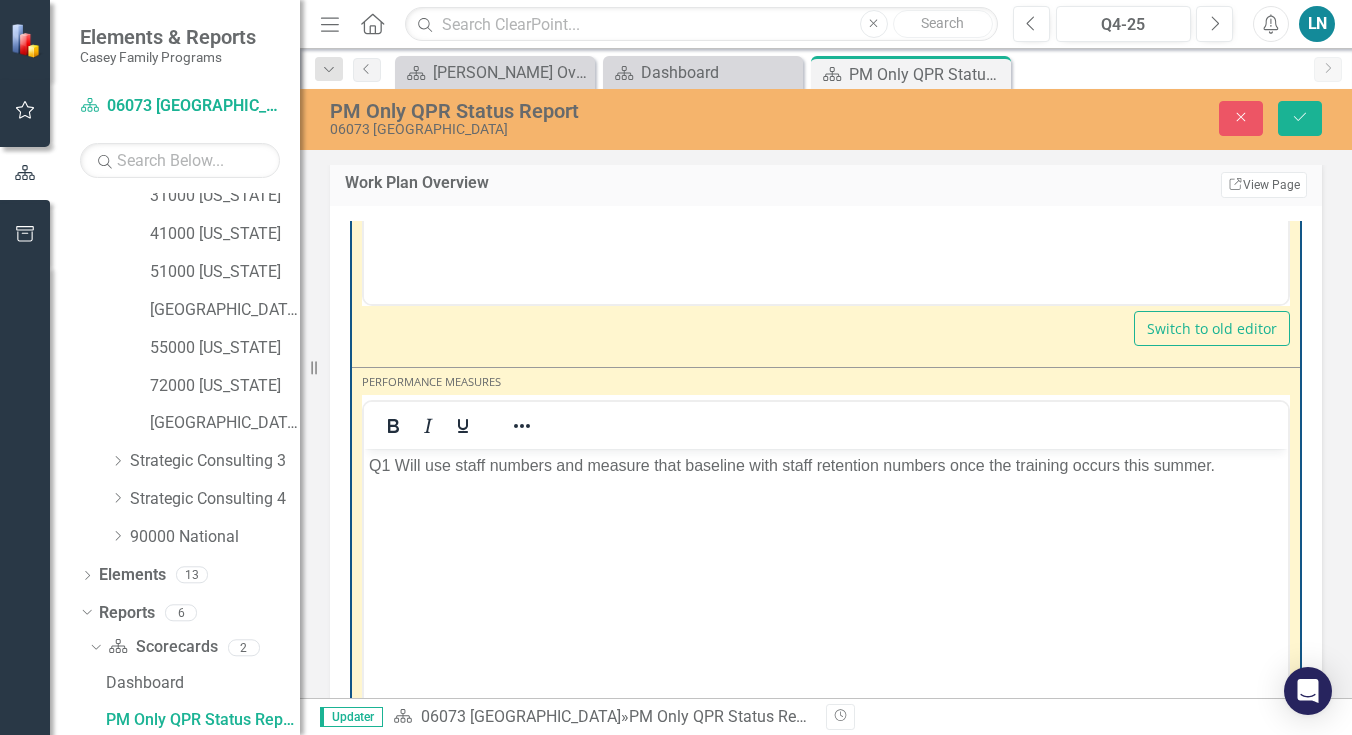 scroll, scrollTop: 0, scrollLeft: 0, axis: both 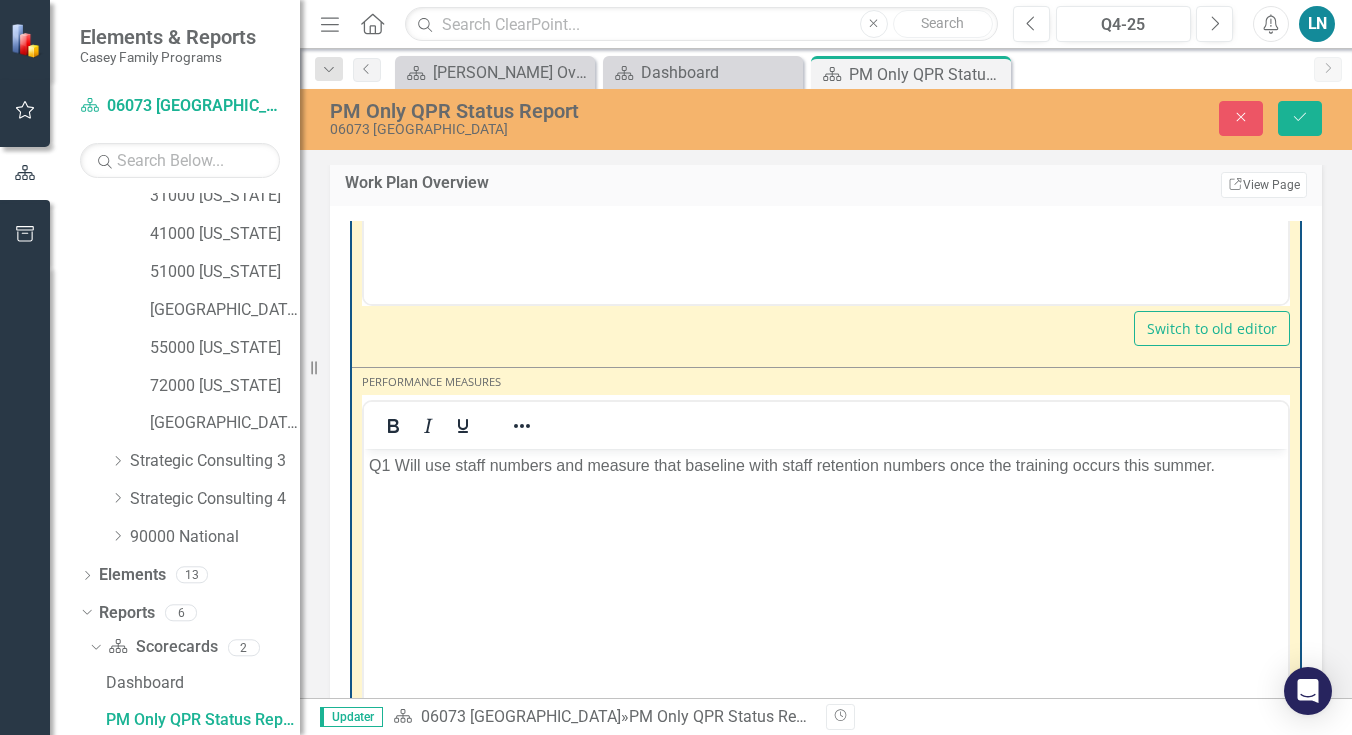 click on "Q1 Will use staff numbers and measure that baseline with staff retention numbers once the training occurs this summer." at bounding box center (826, 466) 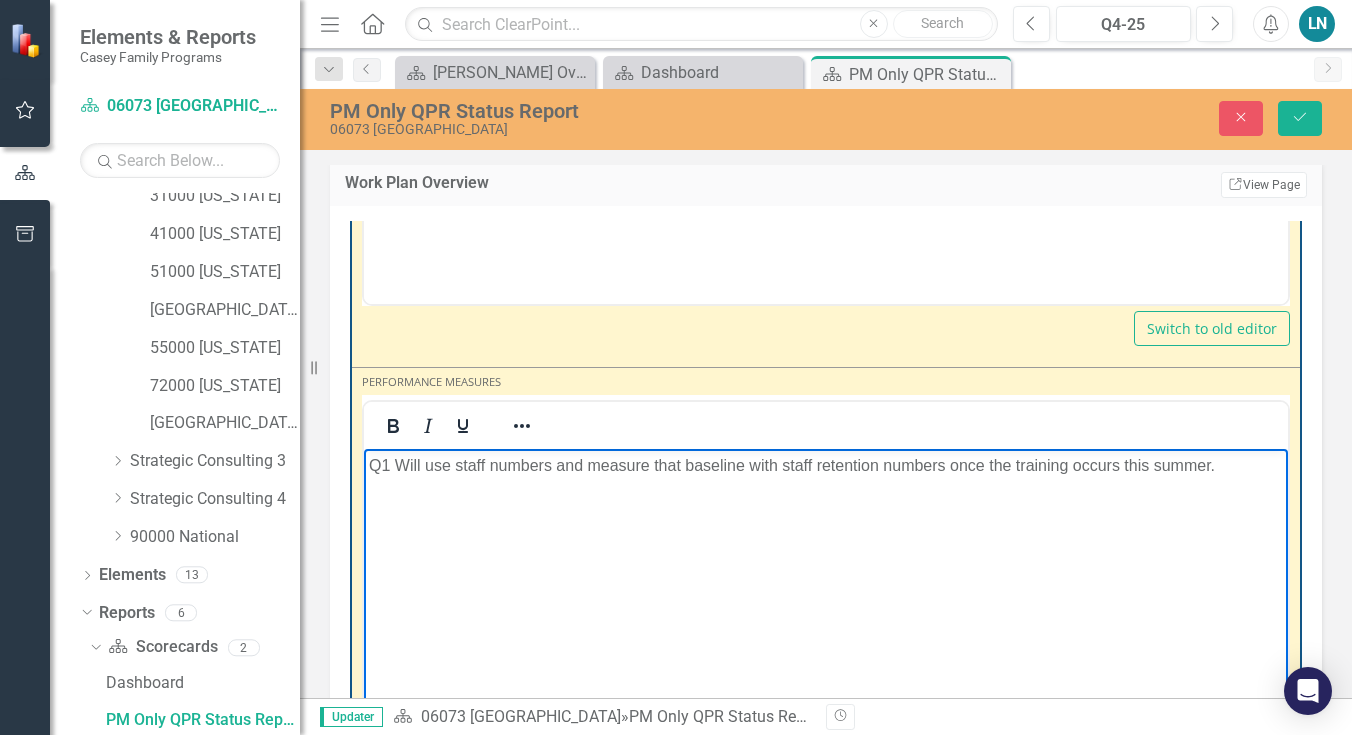 type 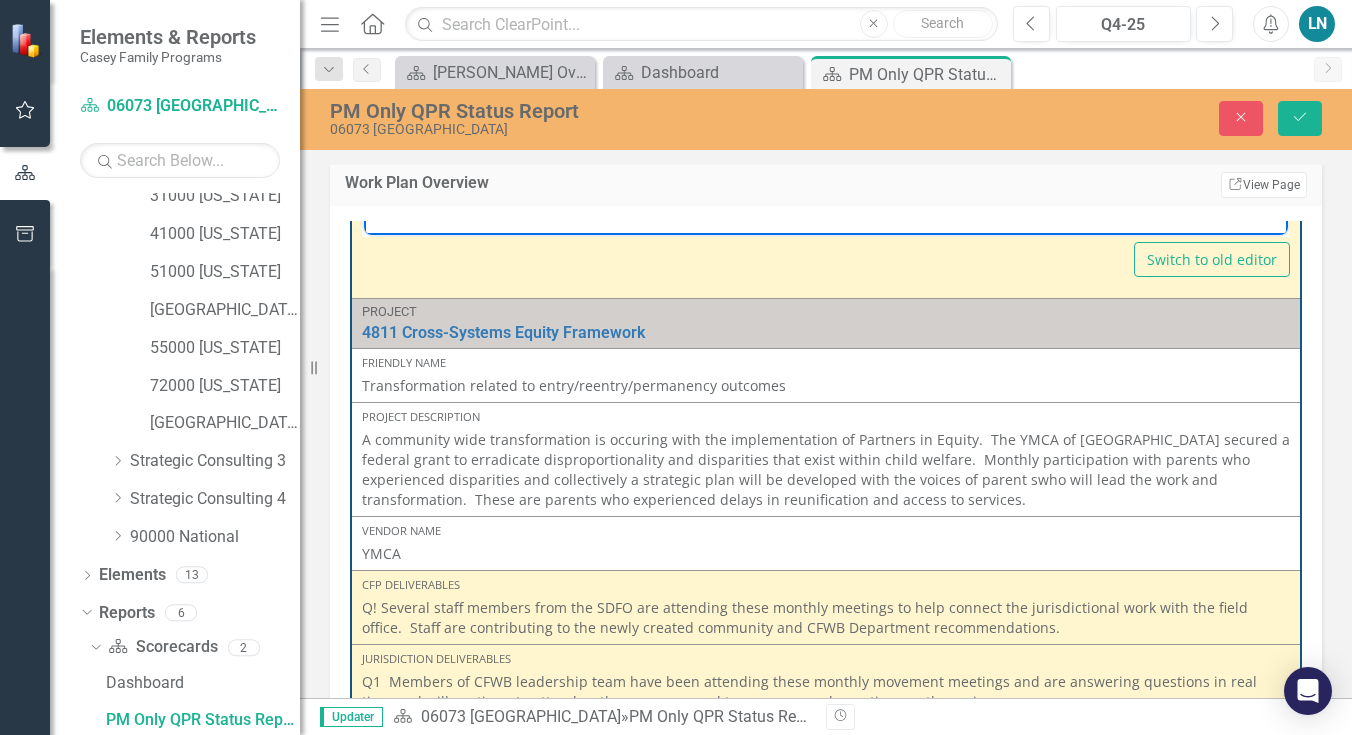 scroll, scrollTop: 5389, scrollLeft: 0, axis: vertical 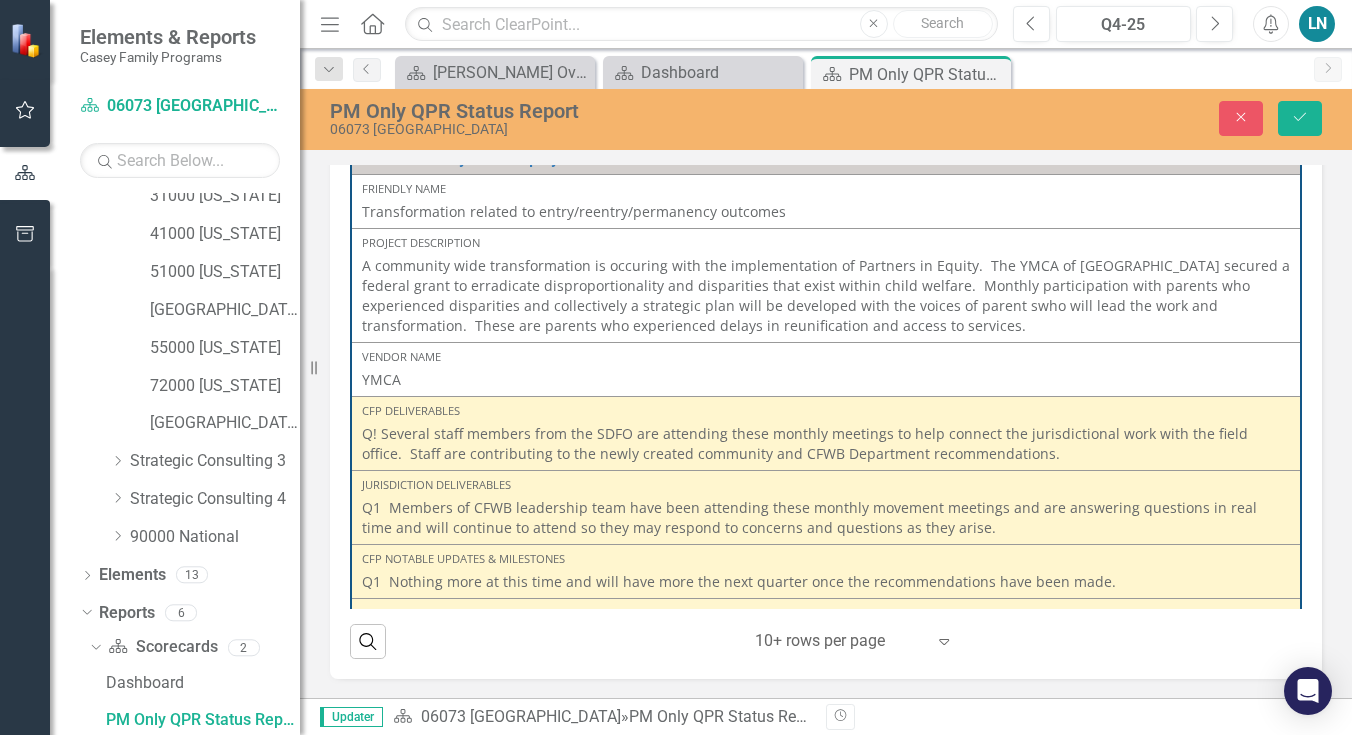 click on "Q! Several staff members from the SDFO are attending these monthly meetings to help connect the jurisdictional work with the field office.  Staff are contributing to the newly created community and CFWB Department recommendations." at bounding box center (826, 444) 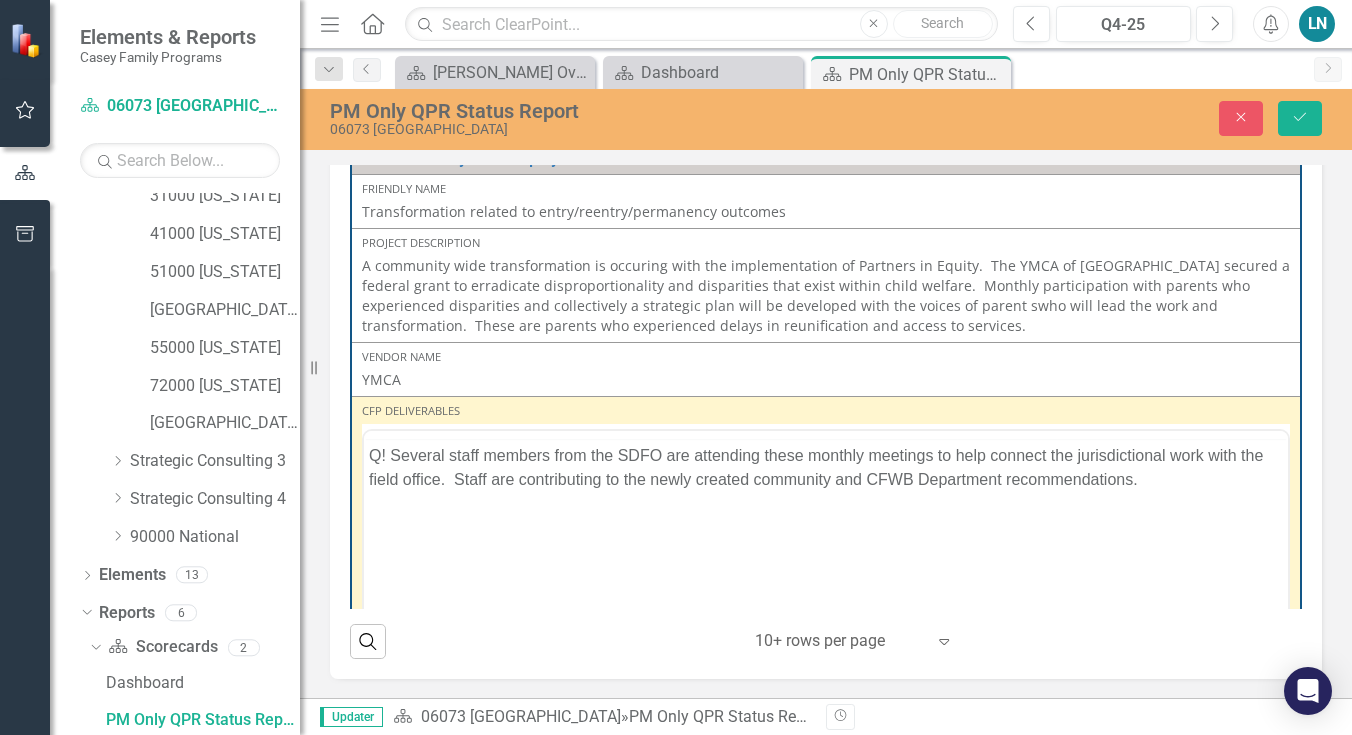 scroll, scrollTop: 0, scrollLeft: 0, axis: both 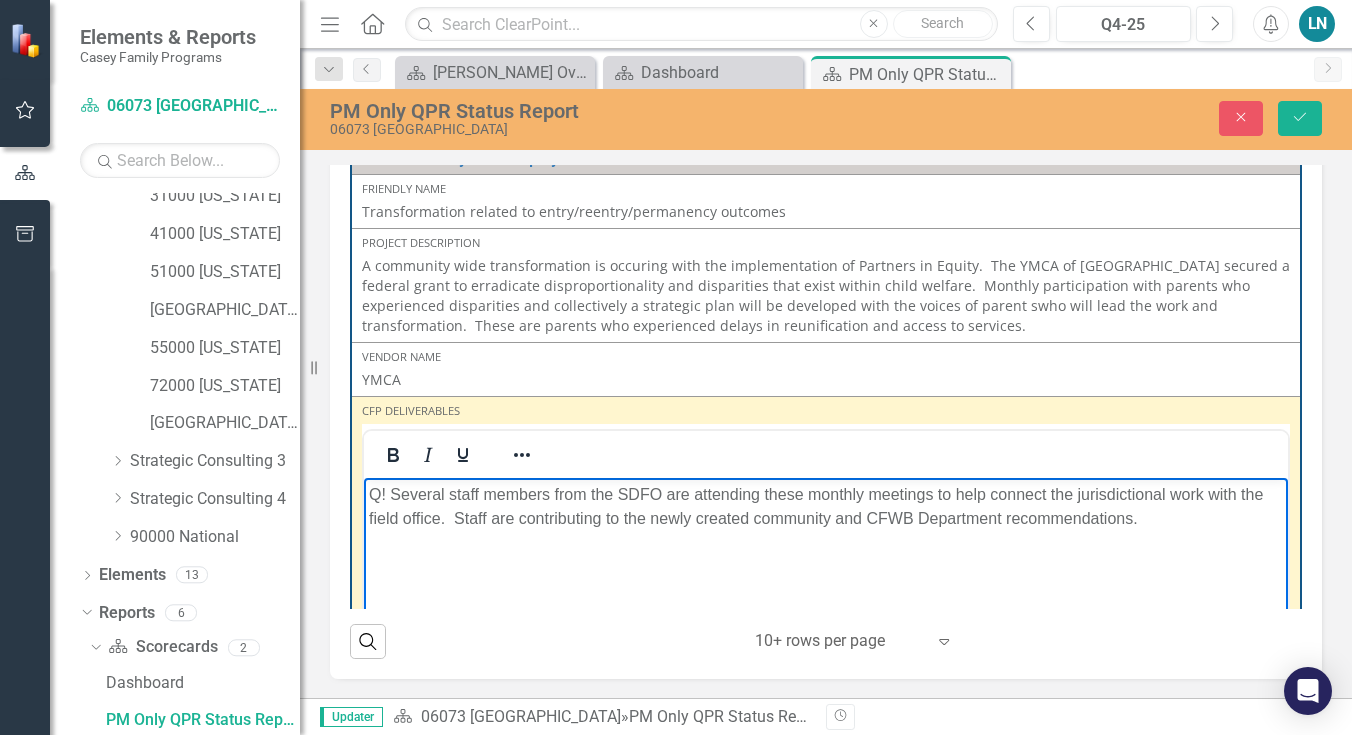 click on "Q! Several staff members from the SDFO are attending these monthly meetings to help connect the jurisdictional work with the field office.  Staff are contributing to the newly created community and CFWB Department recommendations." at bounding box center (826, 506) 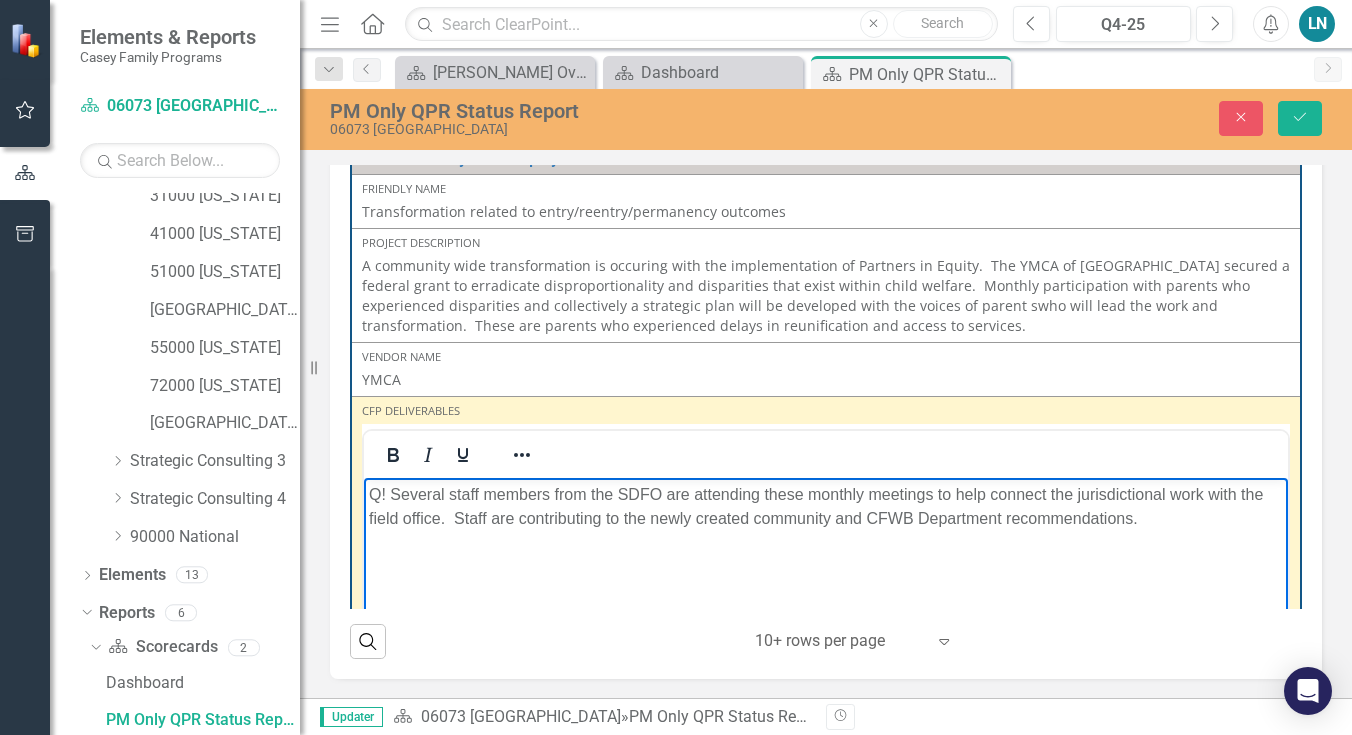 click on "Q! Several staff members from the SDFO are attending these monthly meetings to help connect the jurisdictional work with the field office.  Staff are contributing to the newly created community and CFWB Department recommendations." at bounding box center [826, 506] 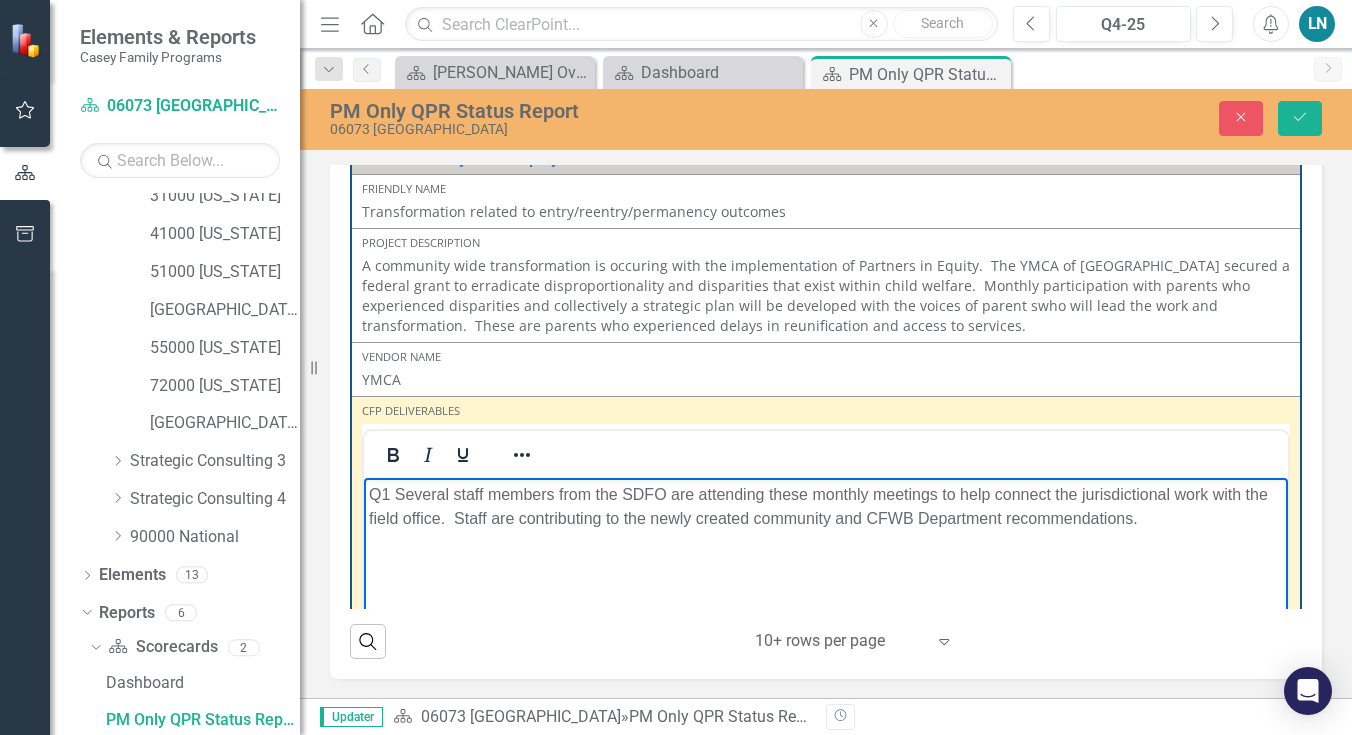 click at bounding box center [826, 558] 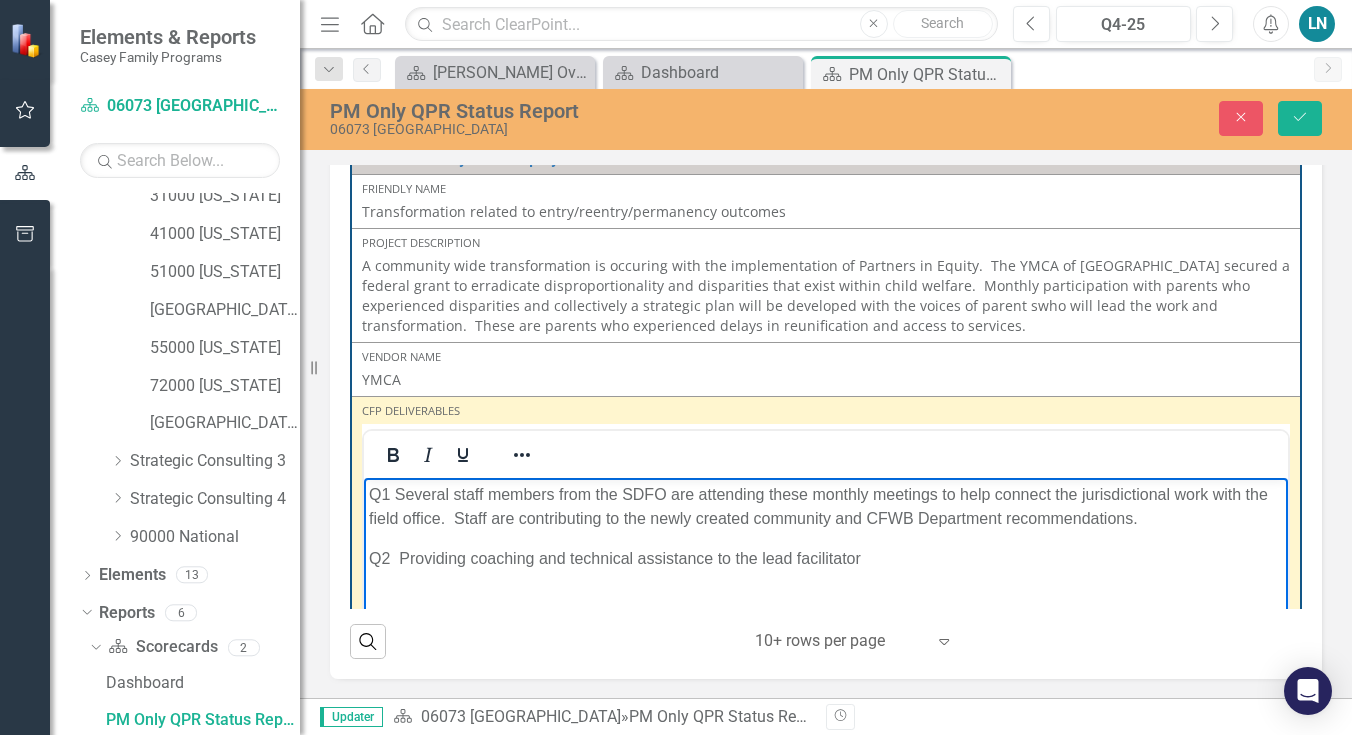 click on "Q2  Providing coaching and technical assistance to the lead facilitator" at bounding box center [826, 558] 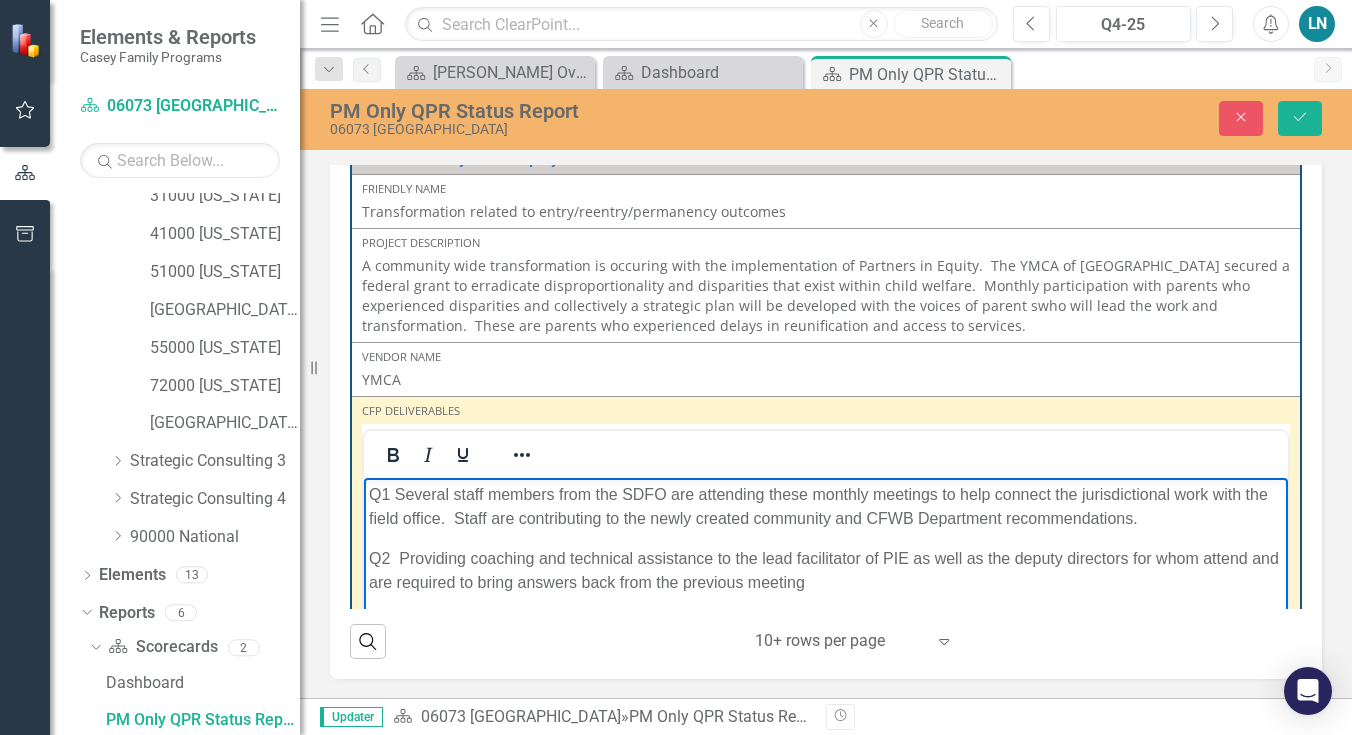 click on "Q2  Providing coaching and technical assistance to the lead facilitator of PIE as well as the deputy directors for whom attend and are required to bring answers back from the previous meeting" at bounding box center (826, 570) 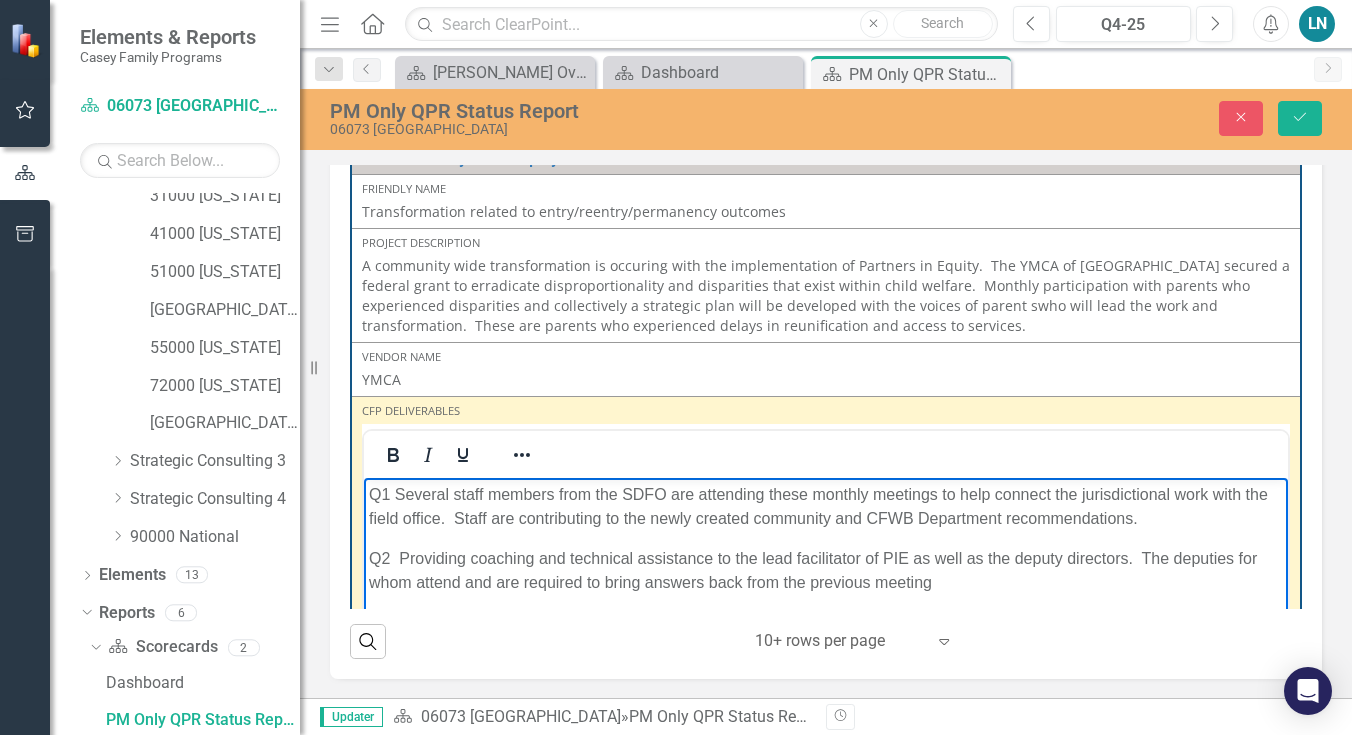 click on "Q2  Providing coaching and technical assistance to the lead facilitator of PIE as well as the deputy directors.  The deputies for whom attend and are required to bring answers back from the previous meeting" at bounding box center (826, 570) 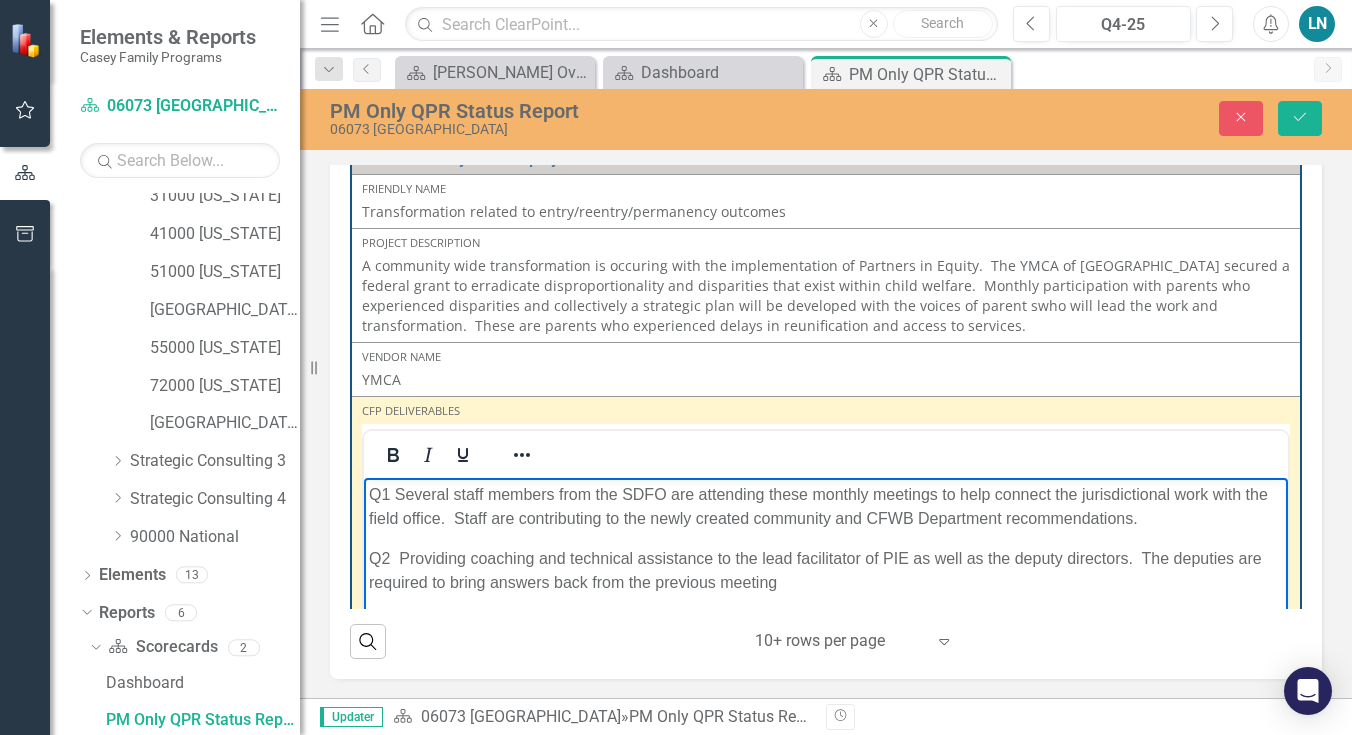 click on "Q2  Providing coaching and technical assistance to the lead facilitator of PIE as well as the deputy directors.  The deputies are required to bring answers back from the previous meeting" at bounding box center [826, 570] 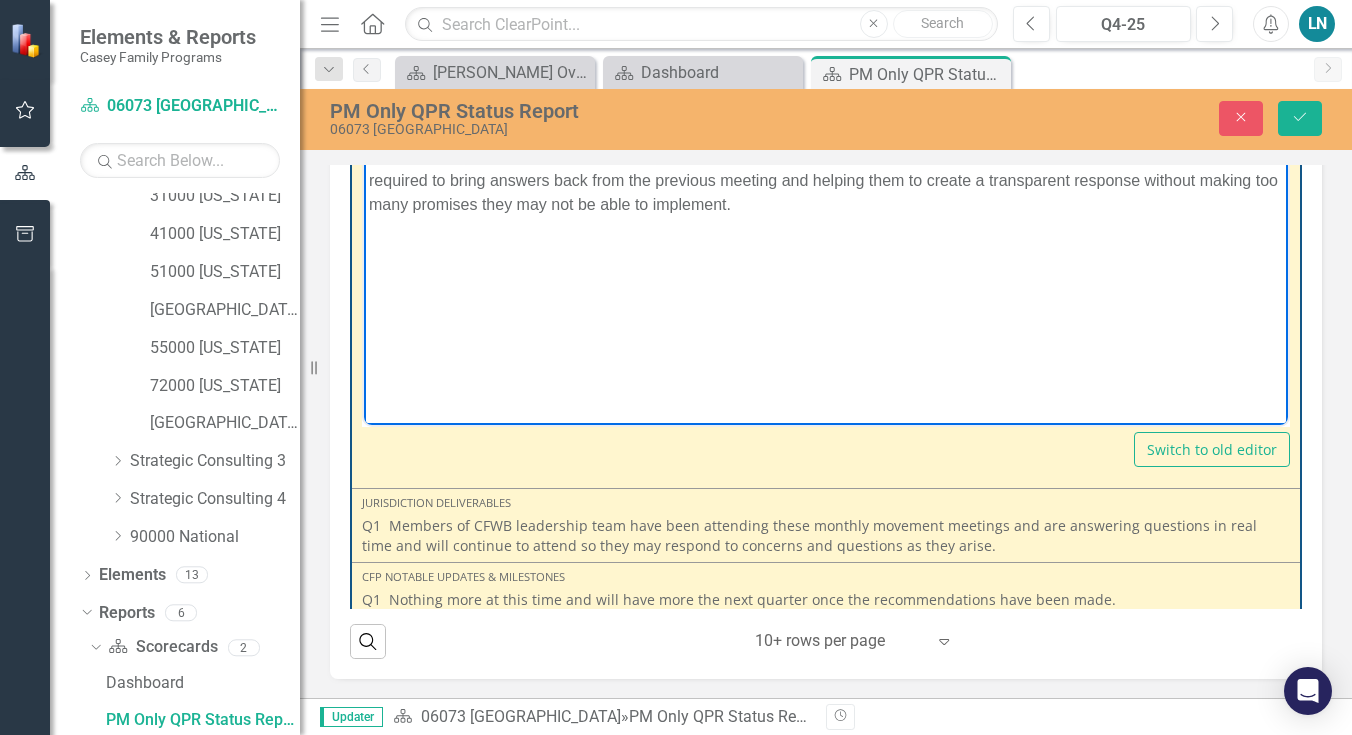 scroll, scrollTop: 5802, scrollLeft: 0, axis: vertical 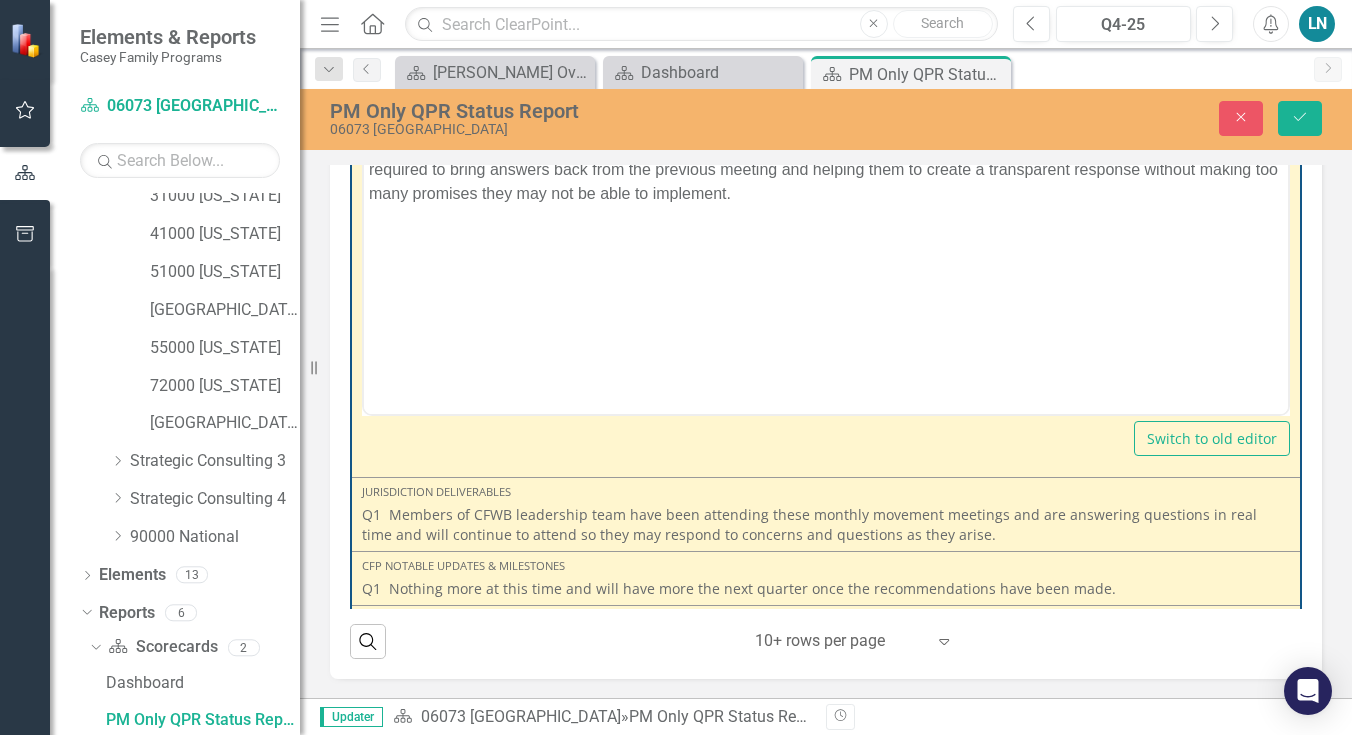 click on "Q1  Members of CFWB leadership team have been attending these monthly movement meetings and are answering questions in real time and will continue to attend so they may respond to concerns and questions as they arise." at bounding box center [826, 525] 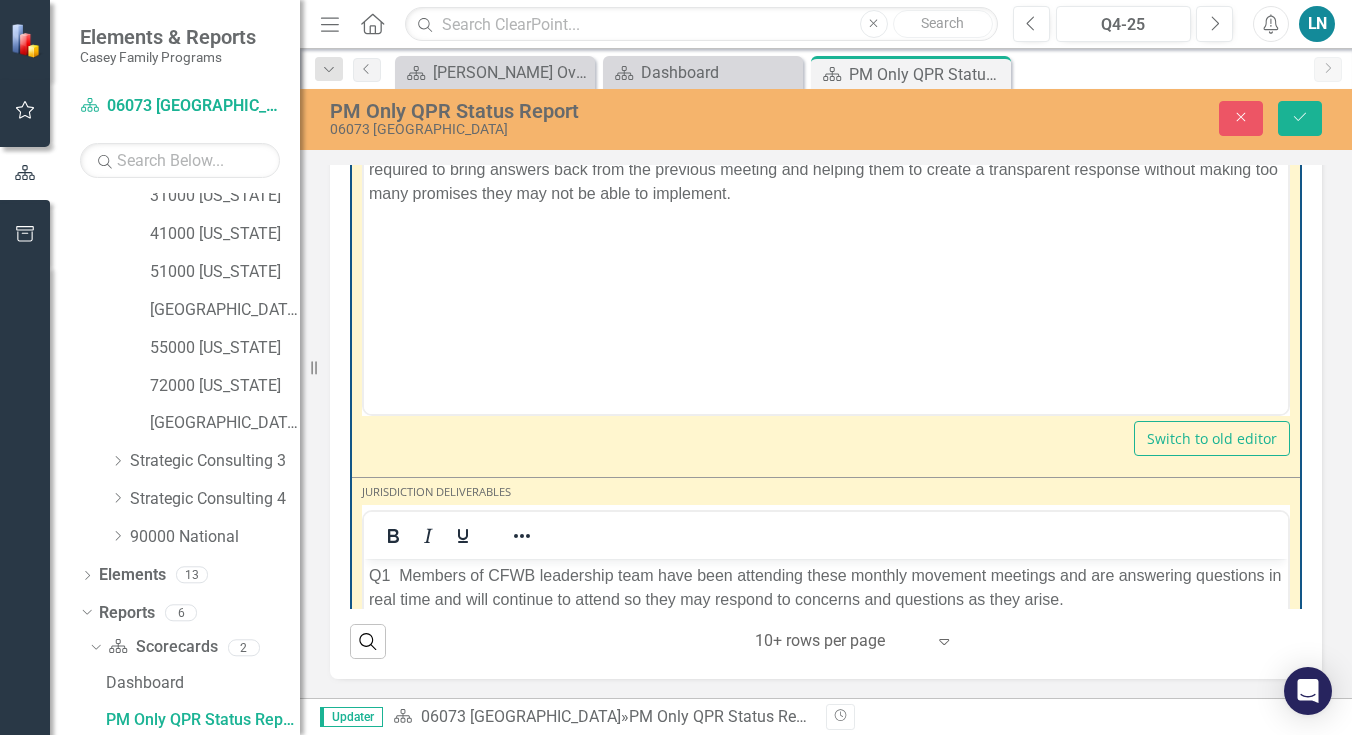 scroll, scrollTop: 0, scrollLeft: 0, axis: both 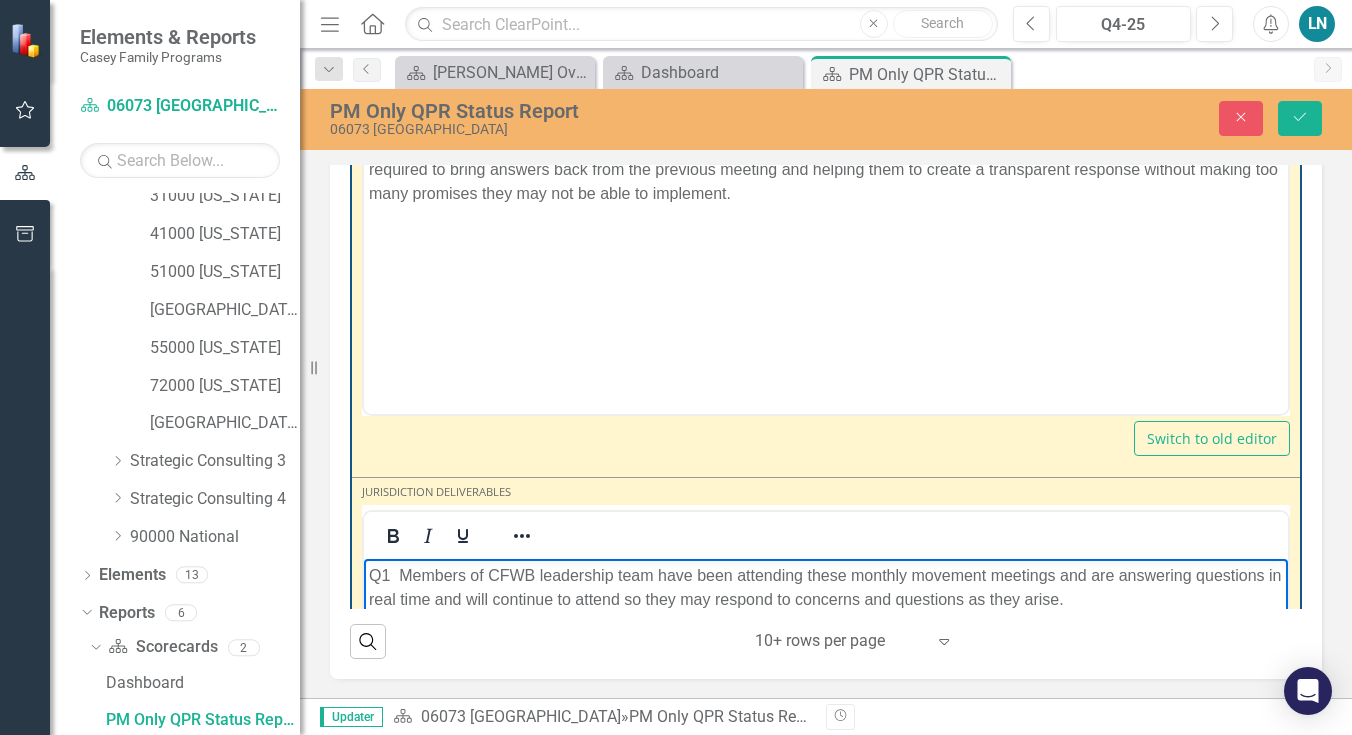 click on "Q1  Members of CFWB leadership team have been attending these monthly movement meetings and are answering questions in real time and will continue to attend so they may respond to concerns and questions as they arise." at bounding box center [826, 587] 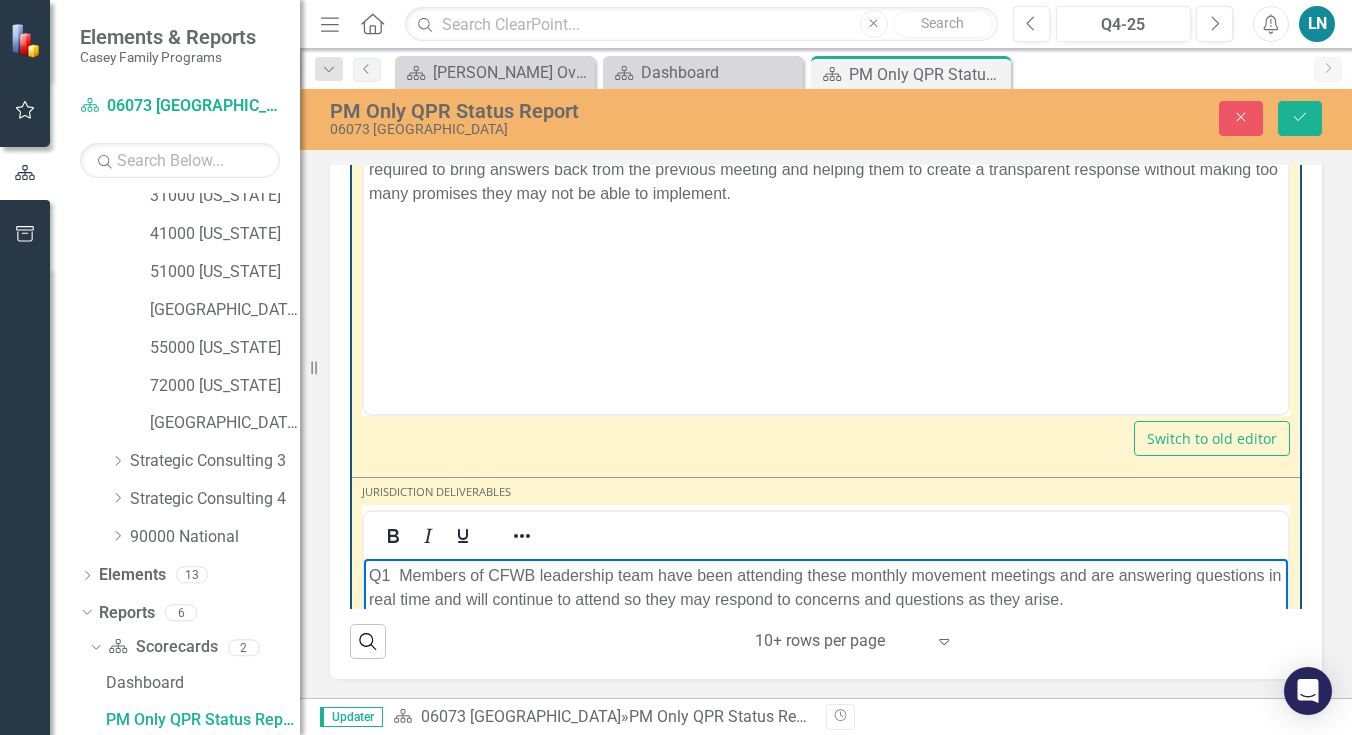 click on "Q1  Members of CFWB leadership team have been attending these monthly movement meetings and are answering questions in real time and will continue to attend so they may respond to concerns and questions as they arise." at bounding box center [826, 587] 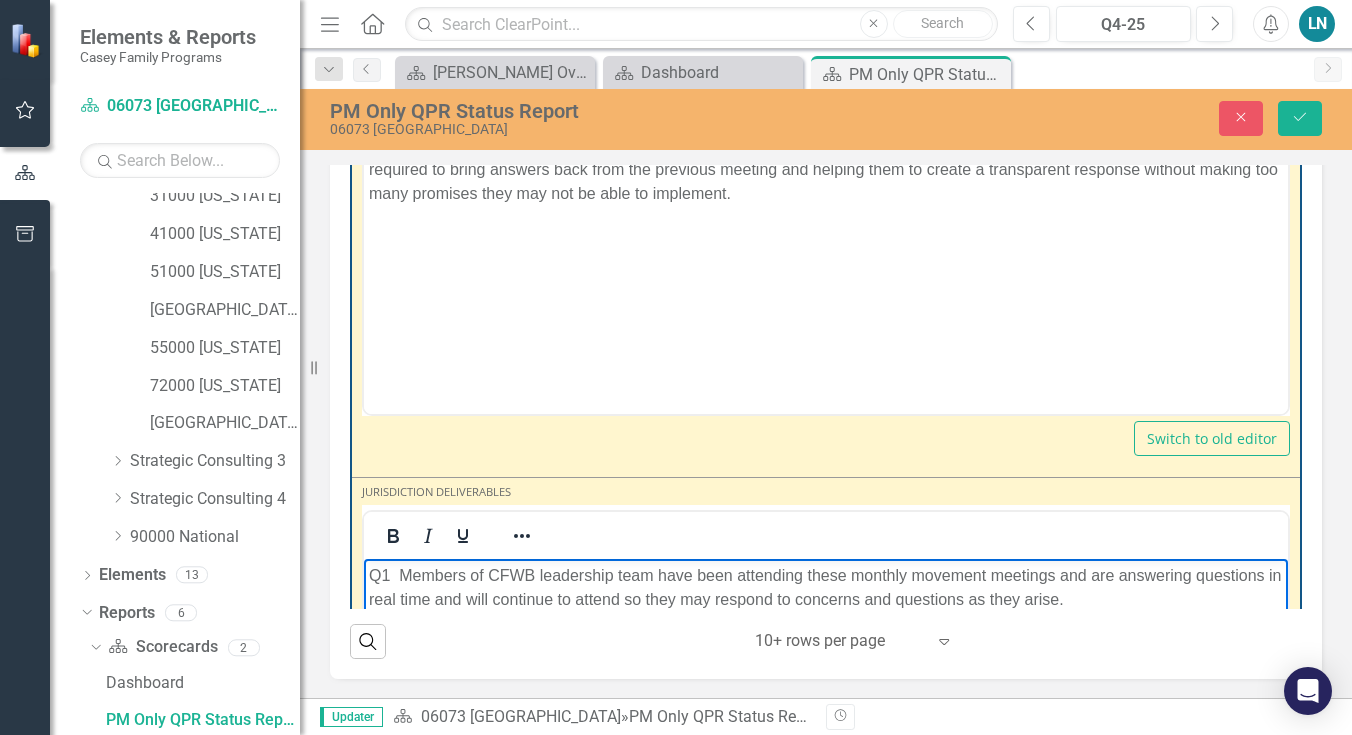 type 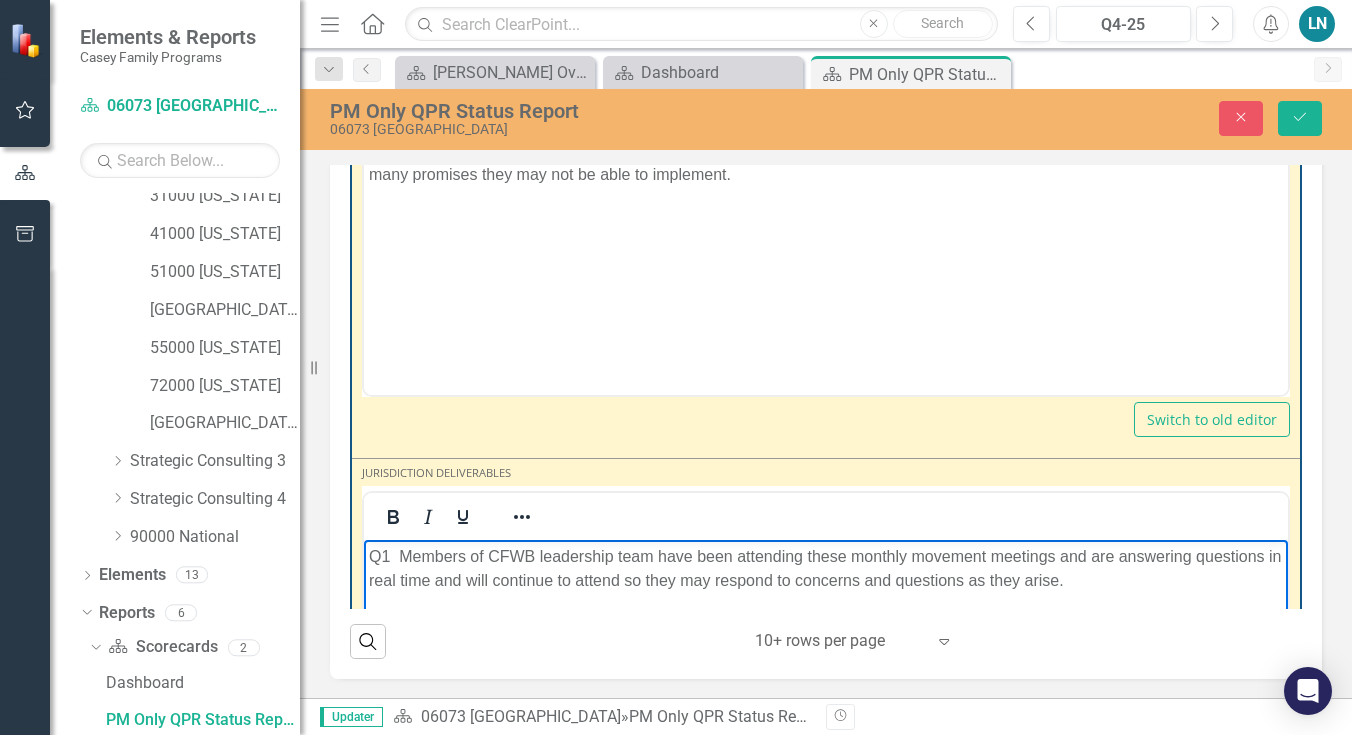 scroll, scrollTop: 5845, scrollLeft: 0, axis: vertical 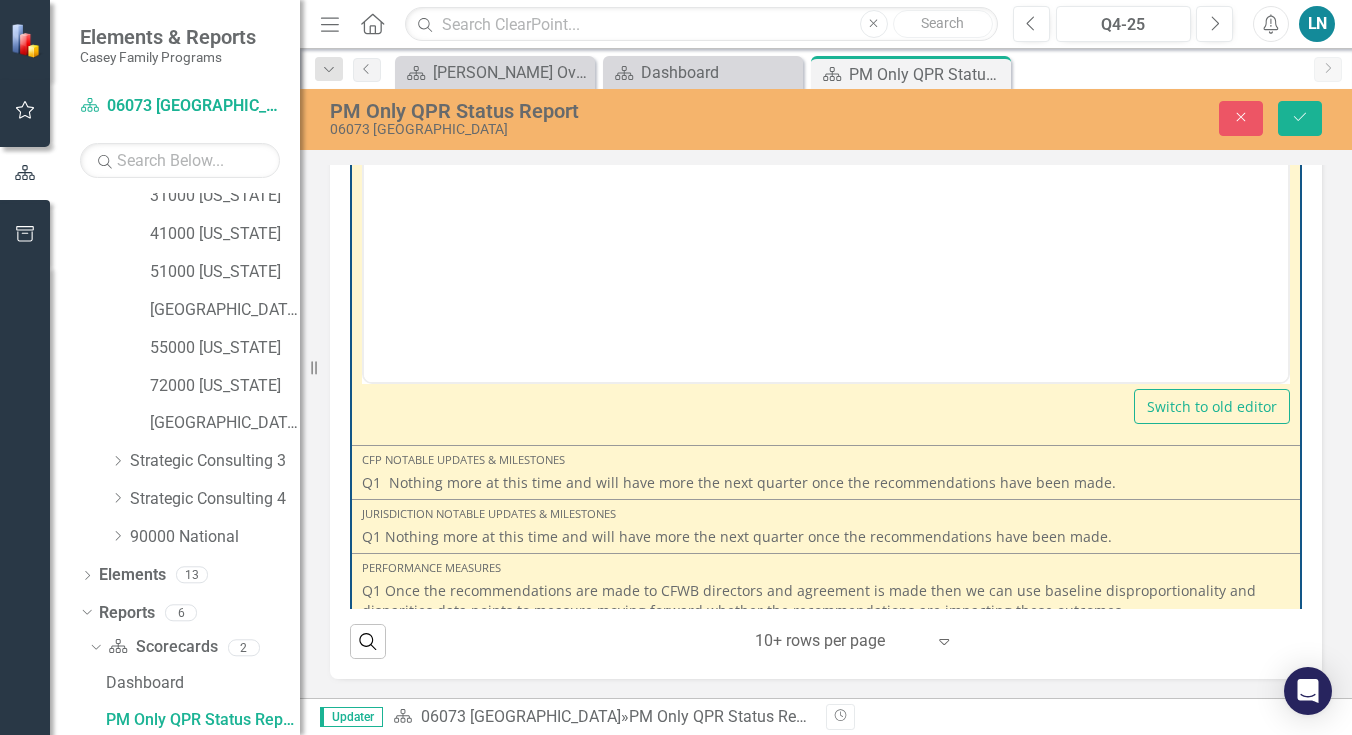 click on "Q1  Nothing more at this time and will have more the next quarter once the recommendations have been made." at bounding box center (826, 483) 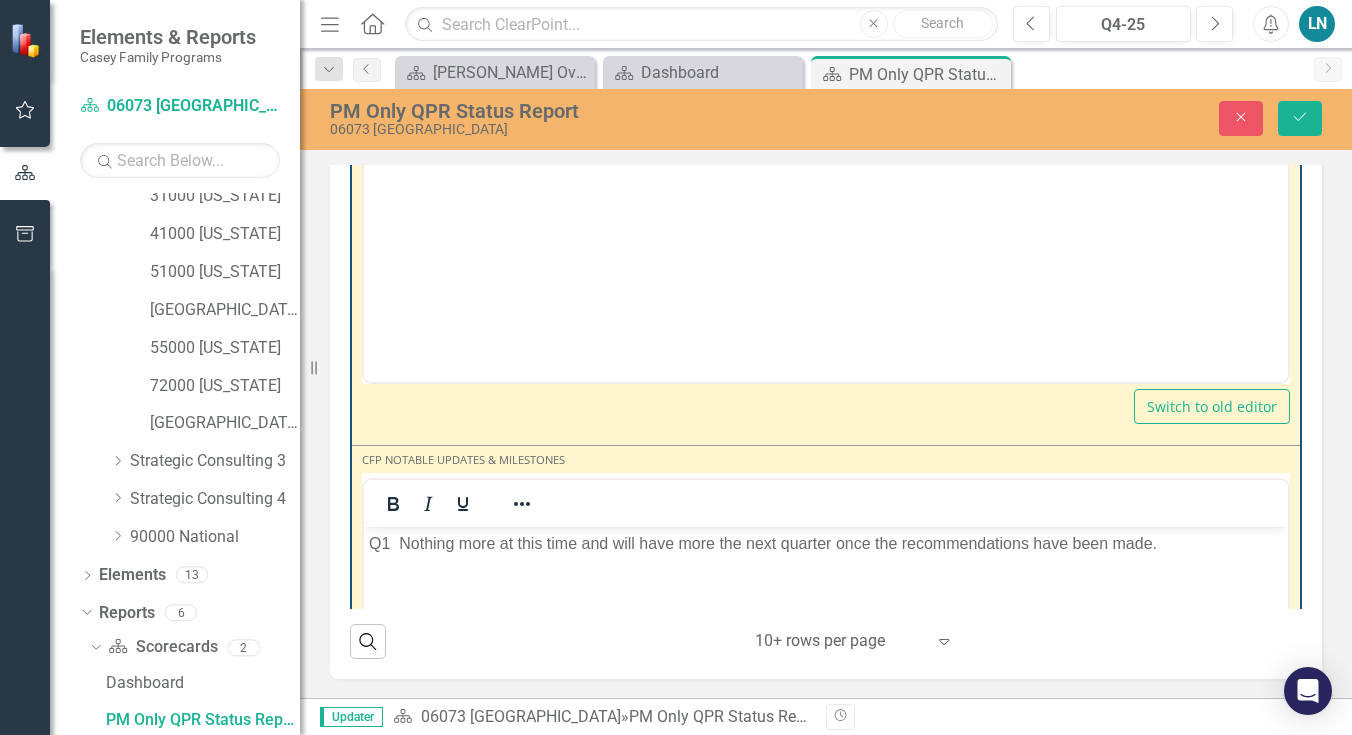 scroll, scrollTop: 0, scrollLeft: 0, axis: both 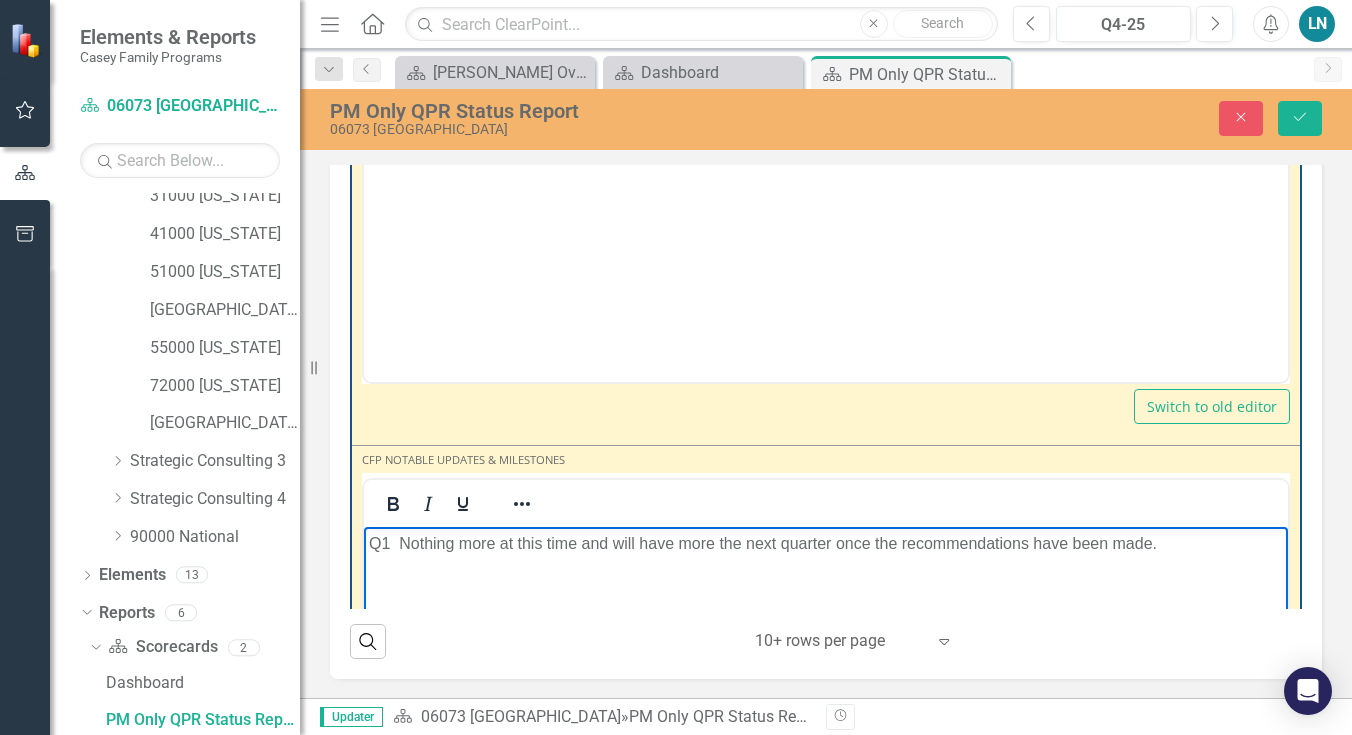 click on "Q1  Nothing more at this time and will have more the next quarter once the recommendations have been made." at bounding box center [826, 543] 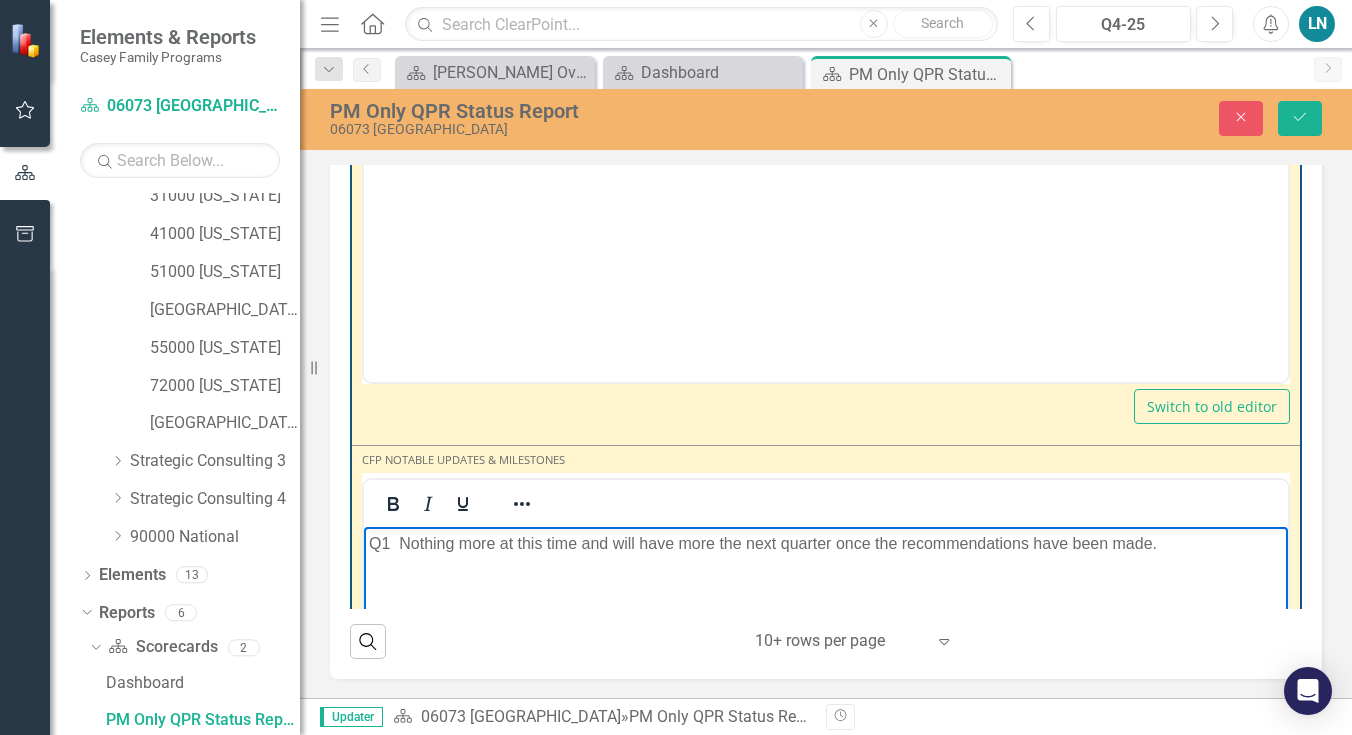 type 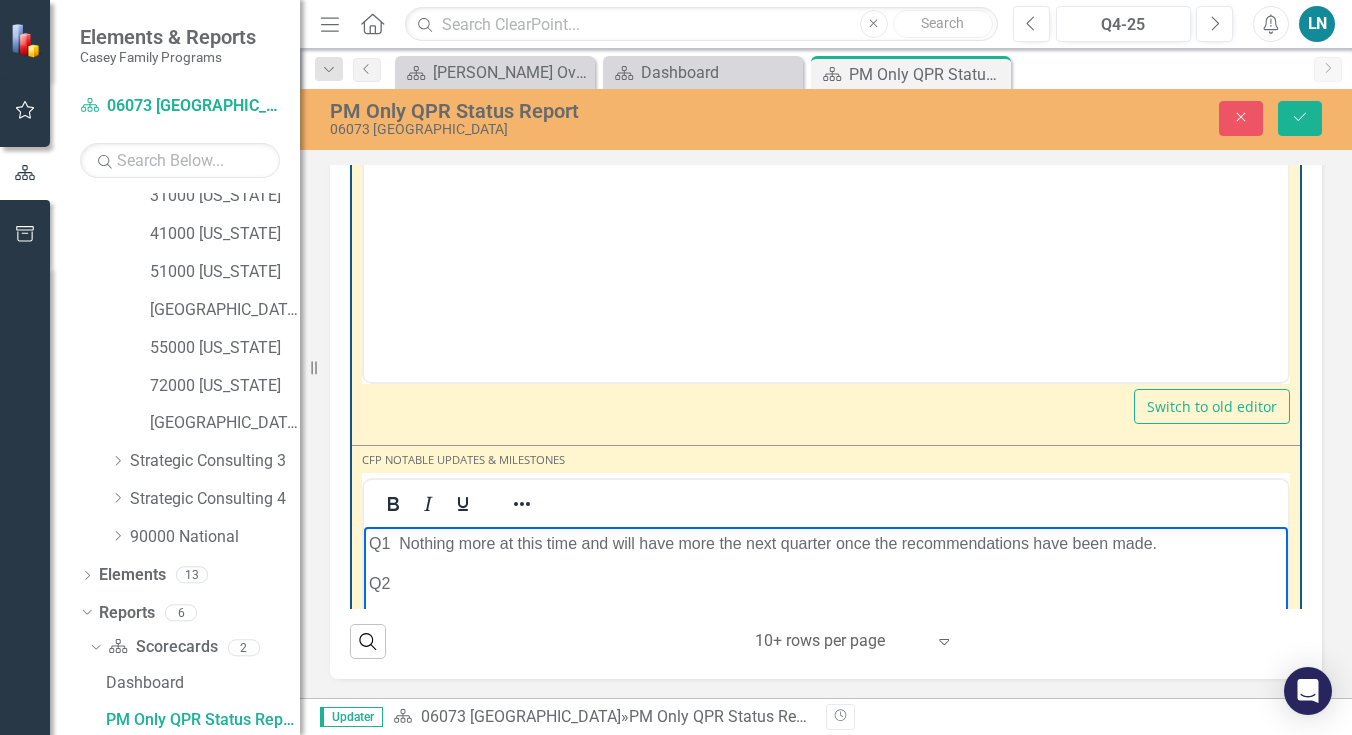 click on "Q2" at bounding box center (826, 583) 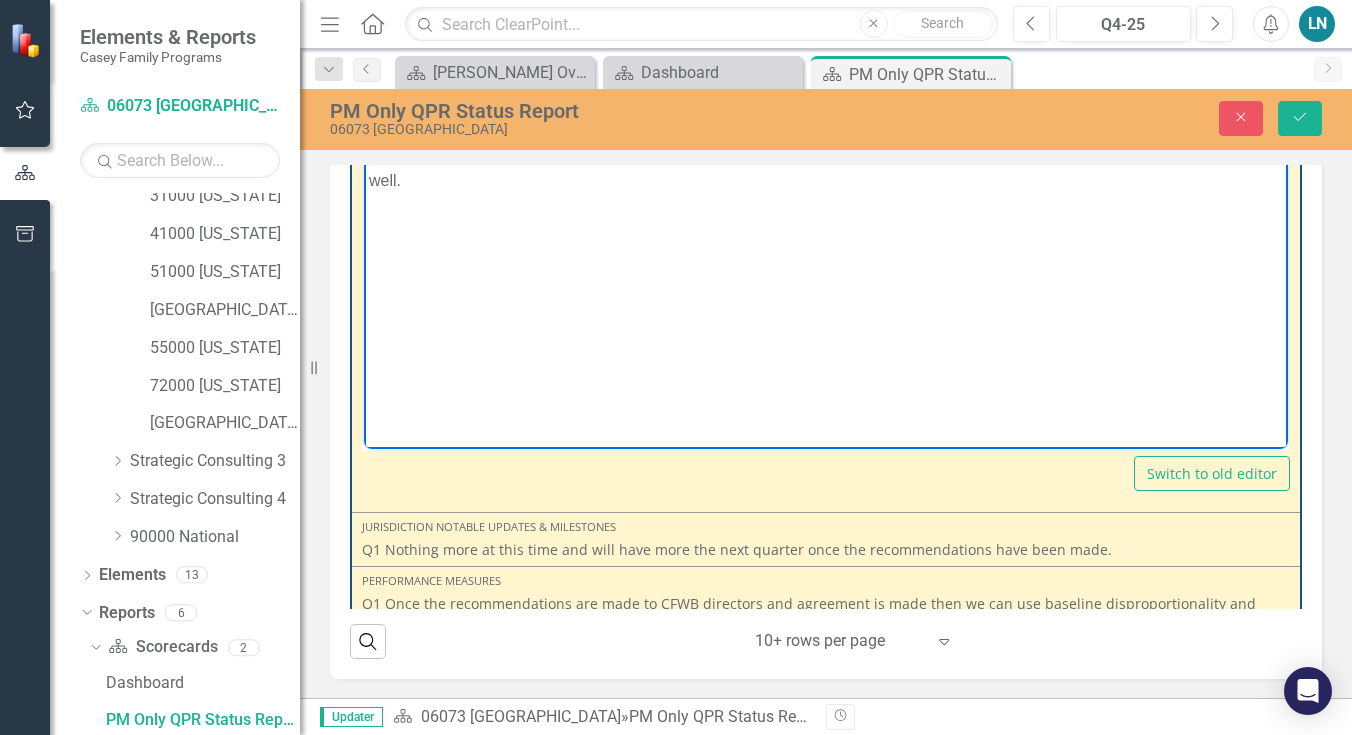 scroll, scrollTop: 6768, scrollLeft: 0, axis: vertical 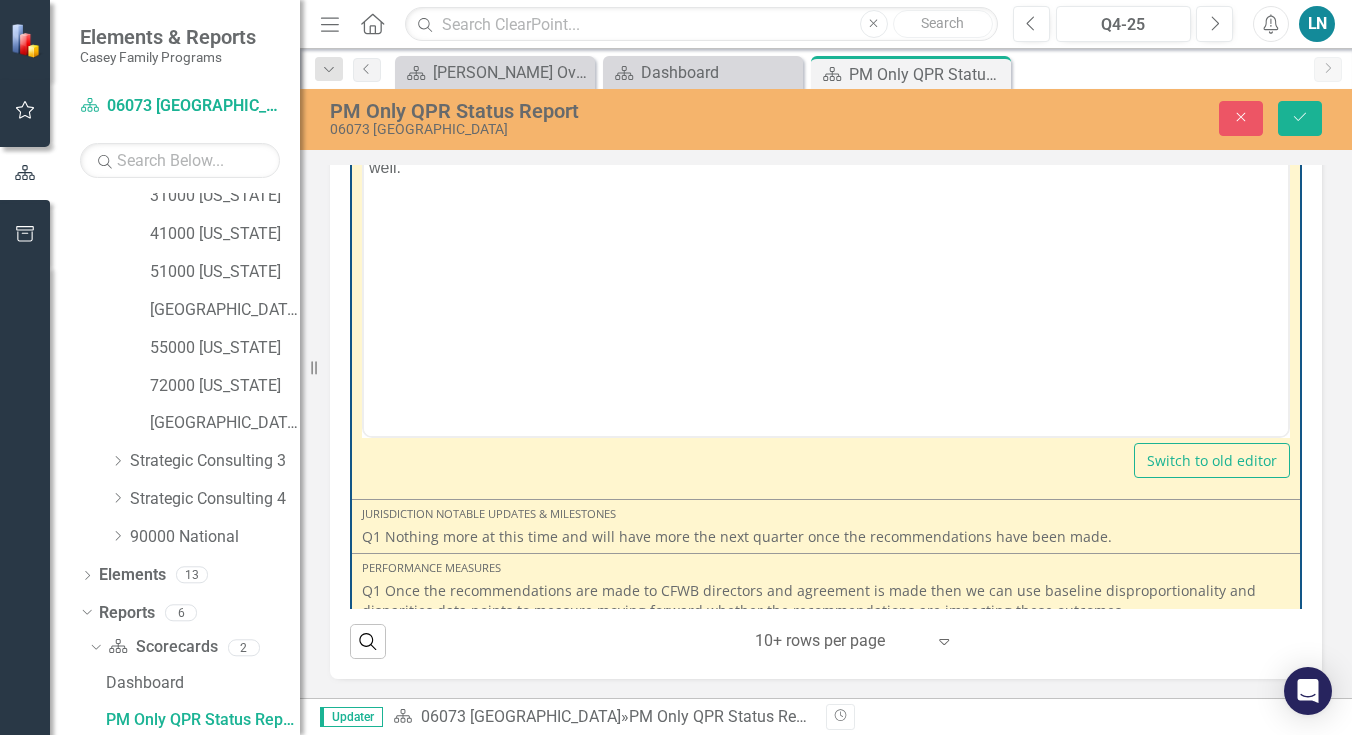 click on "Q1 Nothing more at this time and will have more the next quarter once the recommendations have been made." at bounding box center (826, 537) 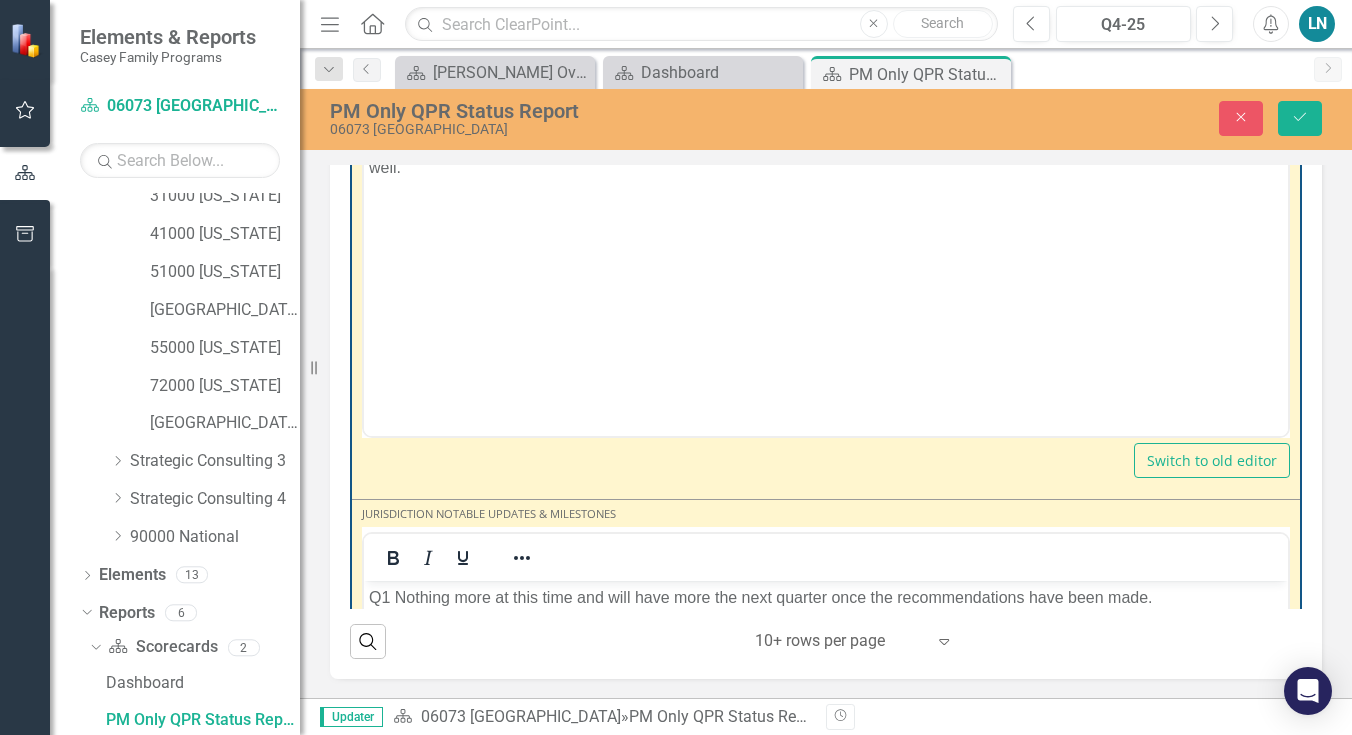 scroll, scrollTop: 0, scrollLeft: 0, axis: both 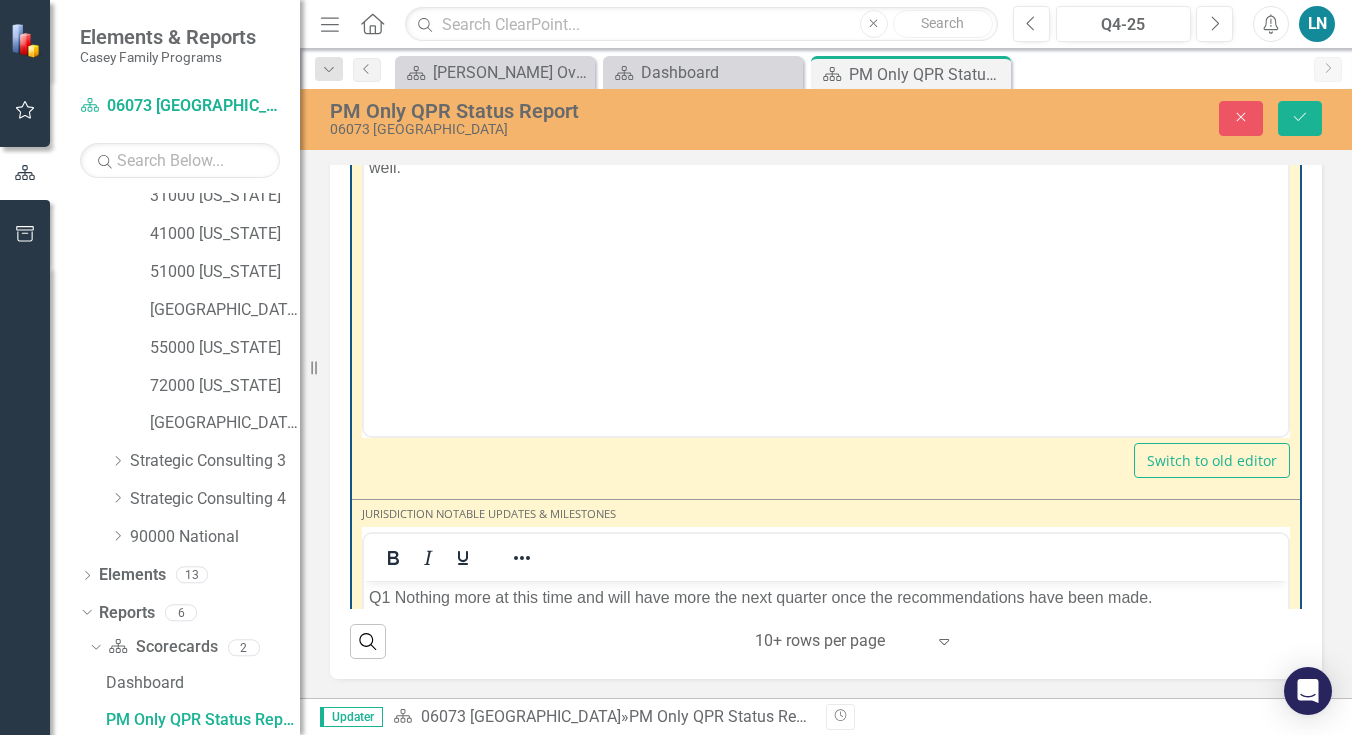 click on "Q1 Nothing more at this time and will have more the next quarter once the recommendations have been made." at bounding box center [826, 597] 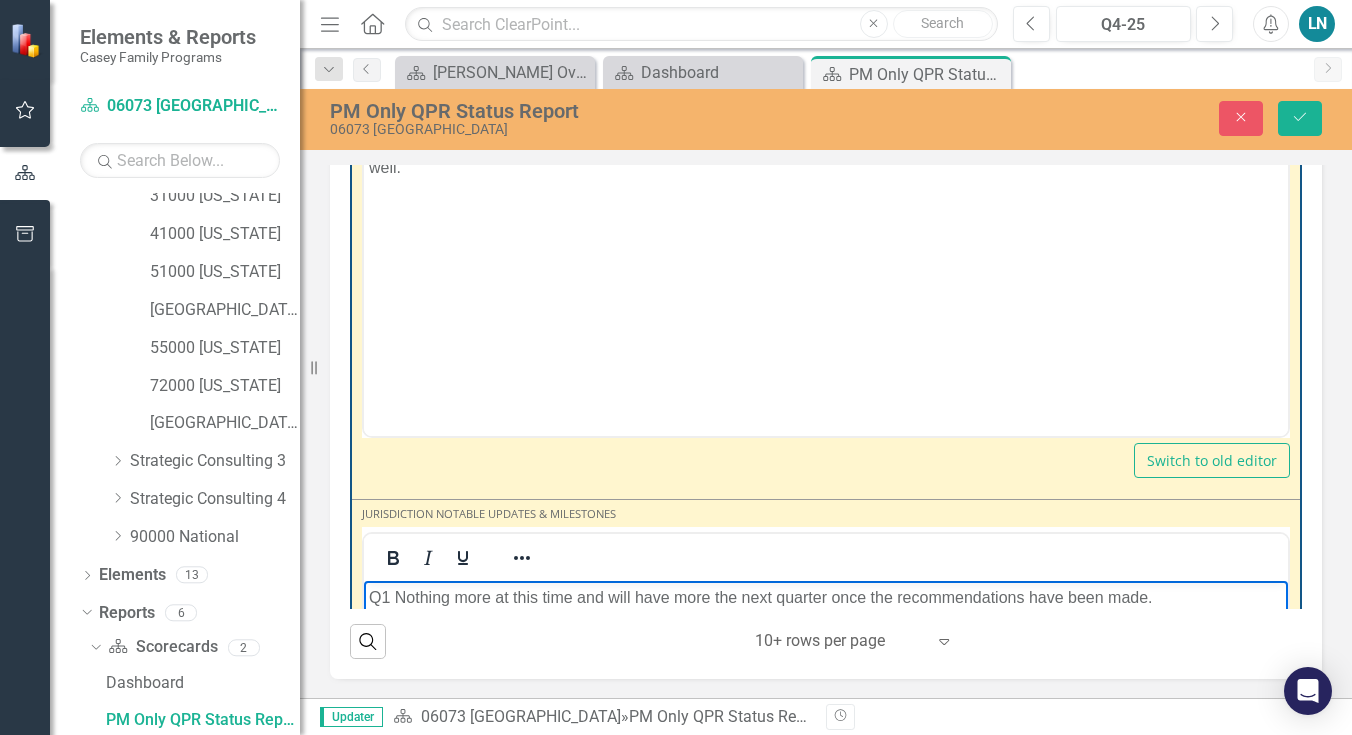 type 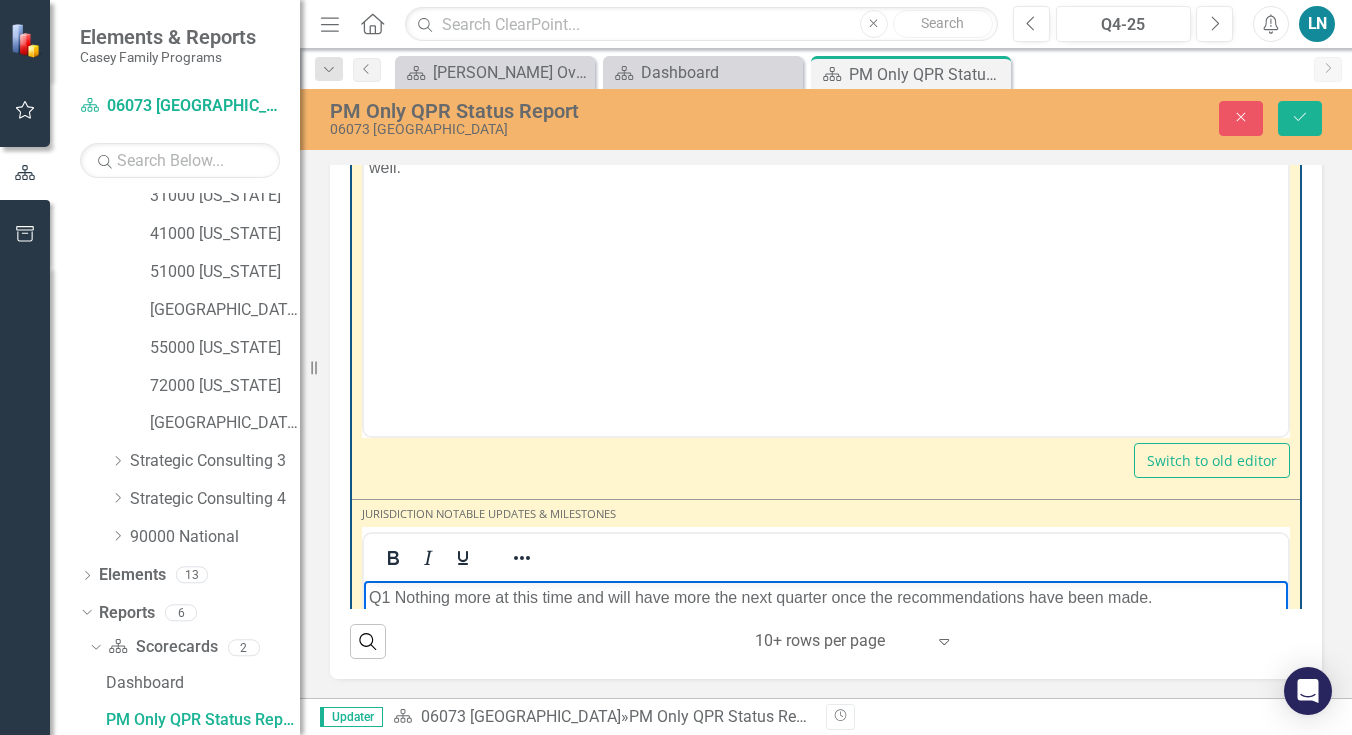 scroll, scrollTop: 6785, scrollLeft: 0, axis: vertical 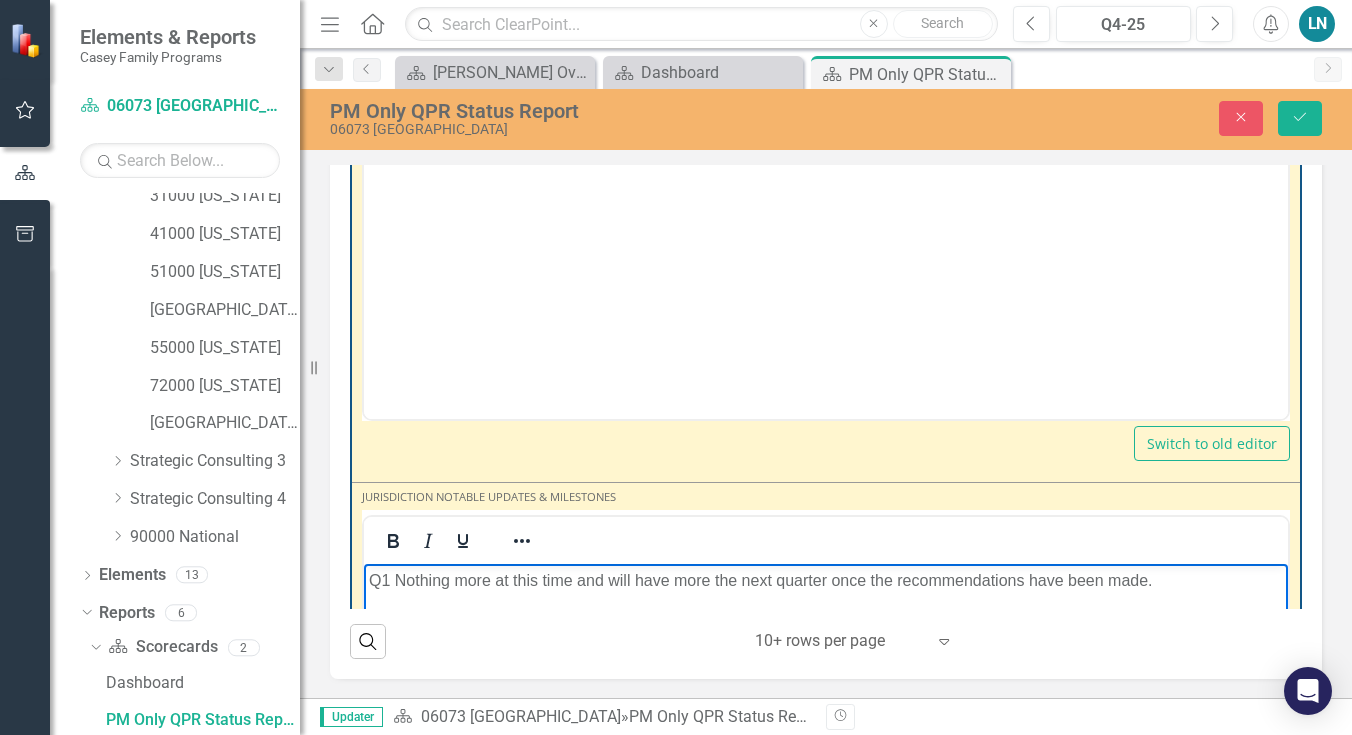 click on "Q2 The CFWB department" at bounding box center [826, 620] 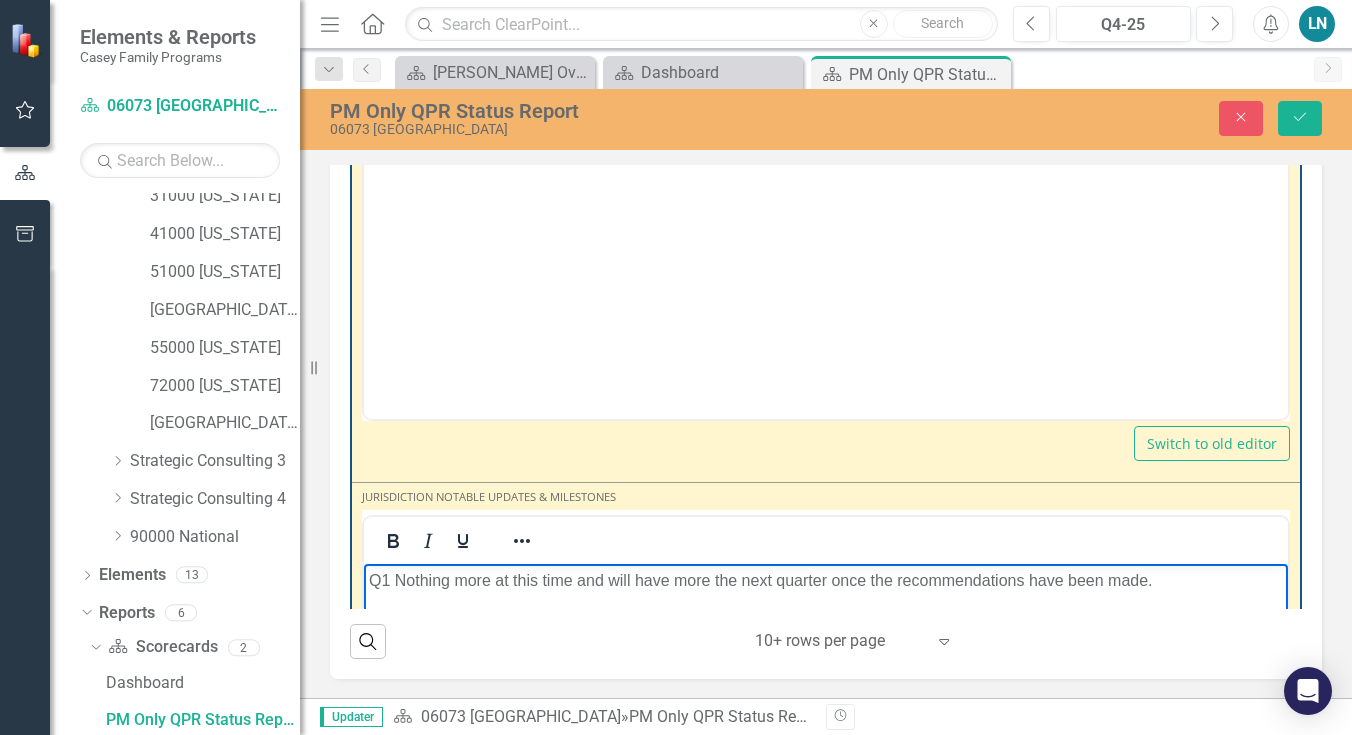 scroll, scrollTop: 6809, scrollLeft: 0, axis: vertical 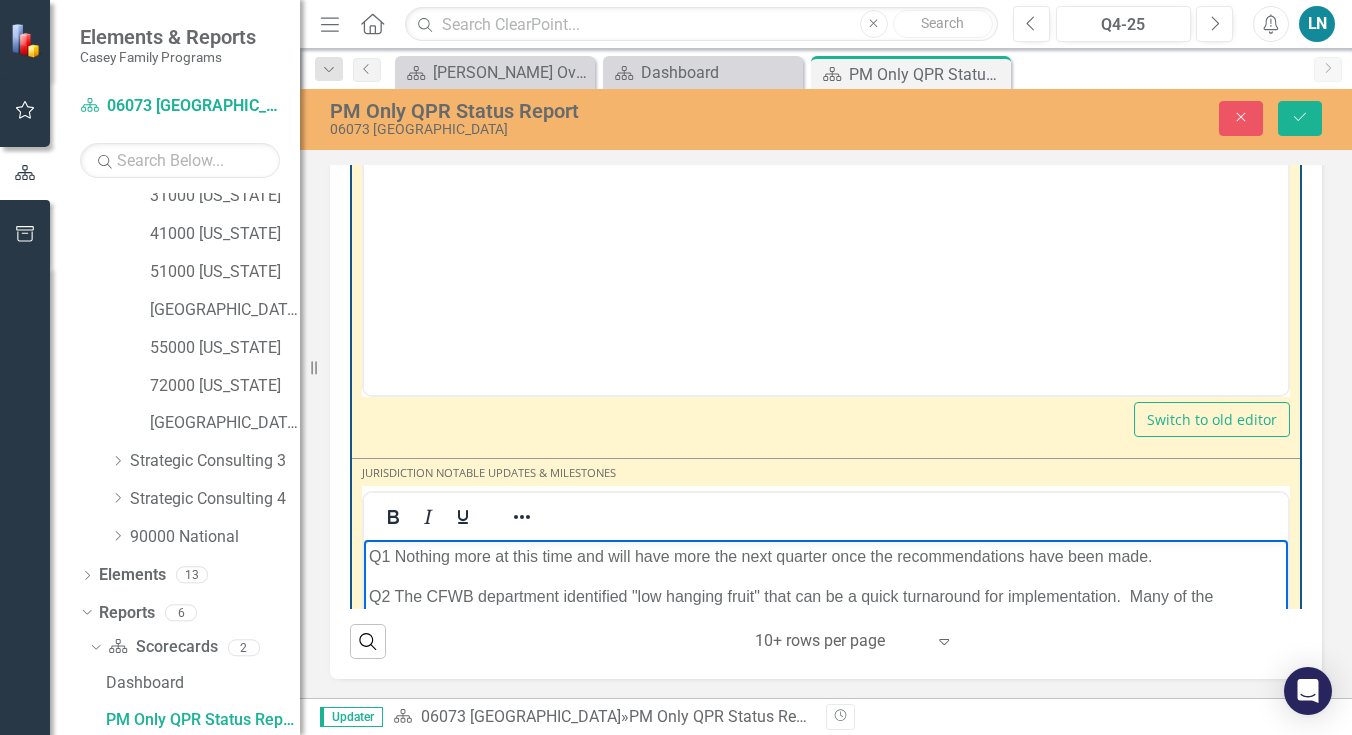 click on "Q2 The CFWB department identified "low hanging fruit" that can be a quick turnaround for implementation.  Many of the recommendations are about inter" at bounding box center [826, 608] 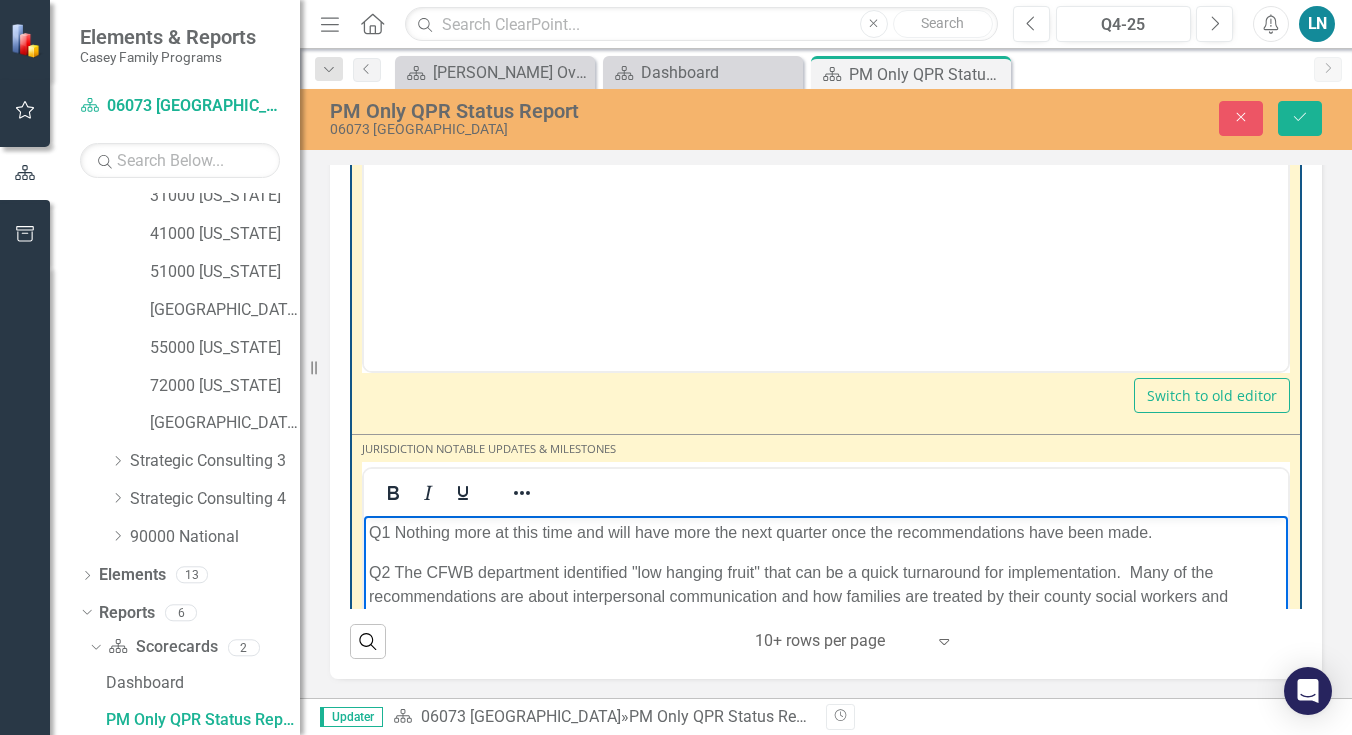 scroll, scrollTop: 6857, scrollLeft: 0, axis: vertical 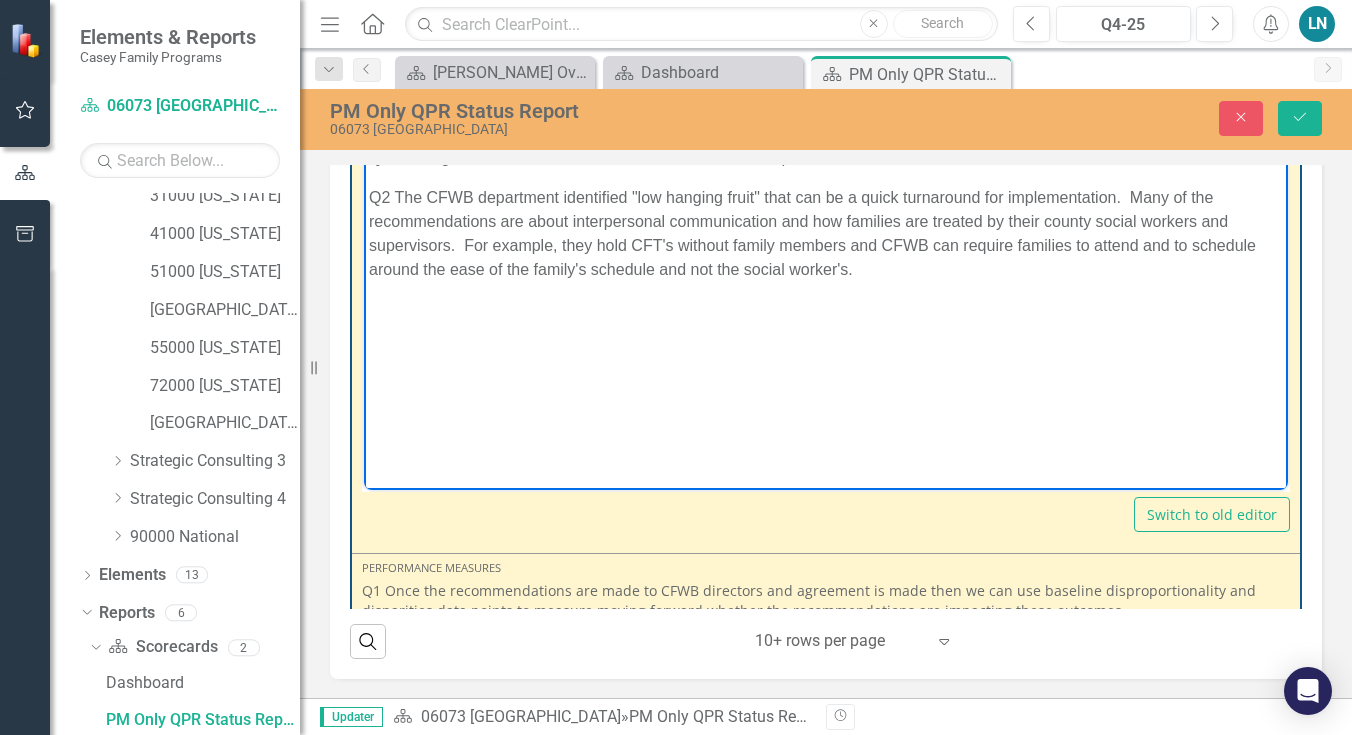 click on "Q1 Once the recommendations are made to CFWB directors and agreement is made then we can use baseline disproportionality and disparities data points to measure moving forward whether the recommendations are impacting these outcomes." at bounding box center (826, 601) 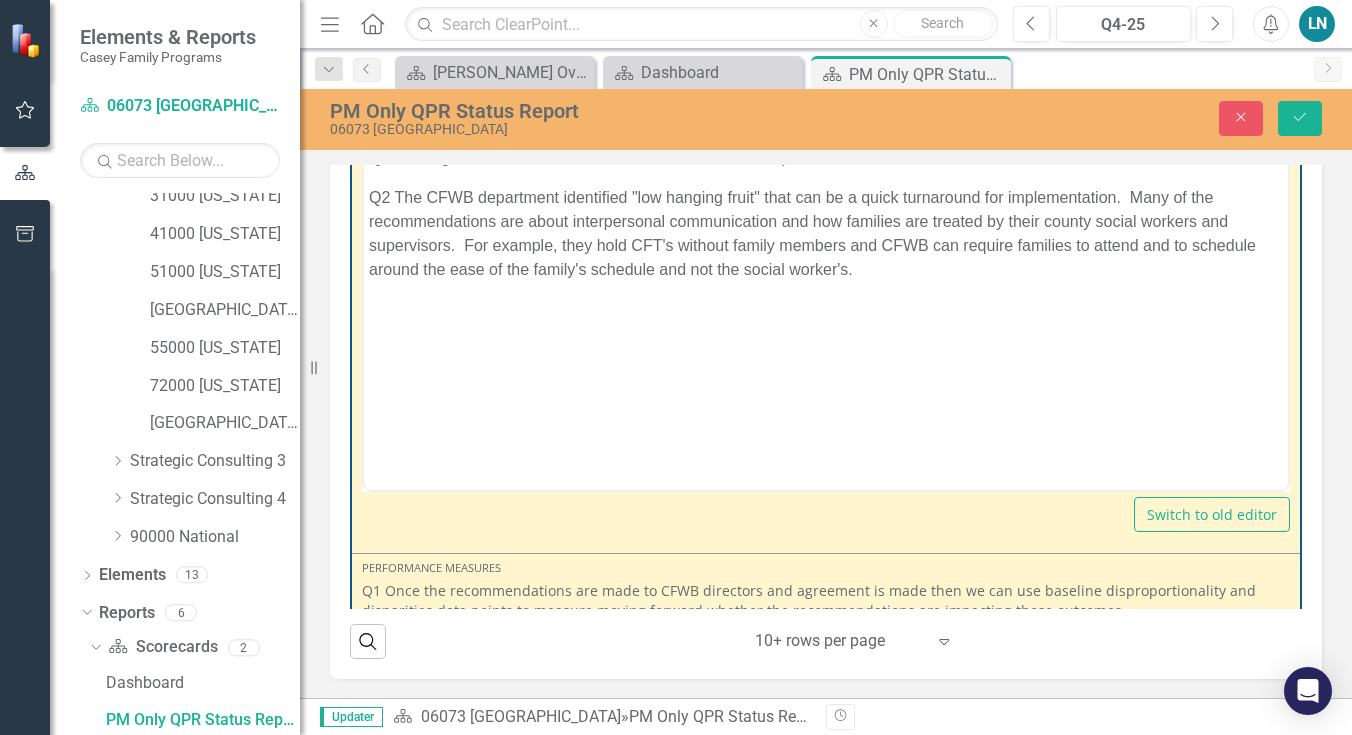 click on "Q1 Once the recommendations are made to CFWB directors and agreement is made then we can use baseline disproportionality and disparities data points to measure moving forward whether the recommendations are impacting these outcomes." at bounding box center [826, 601] 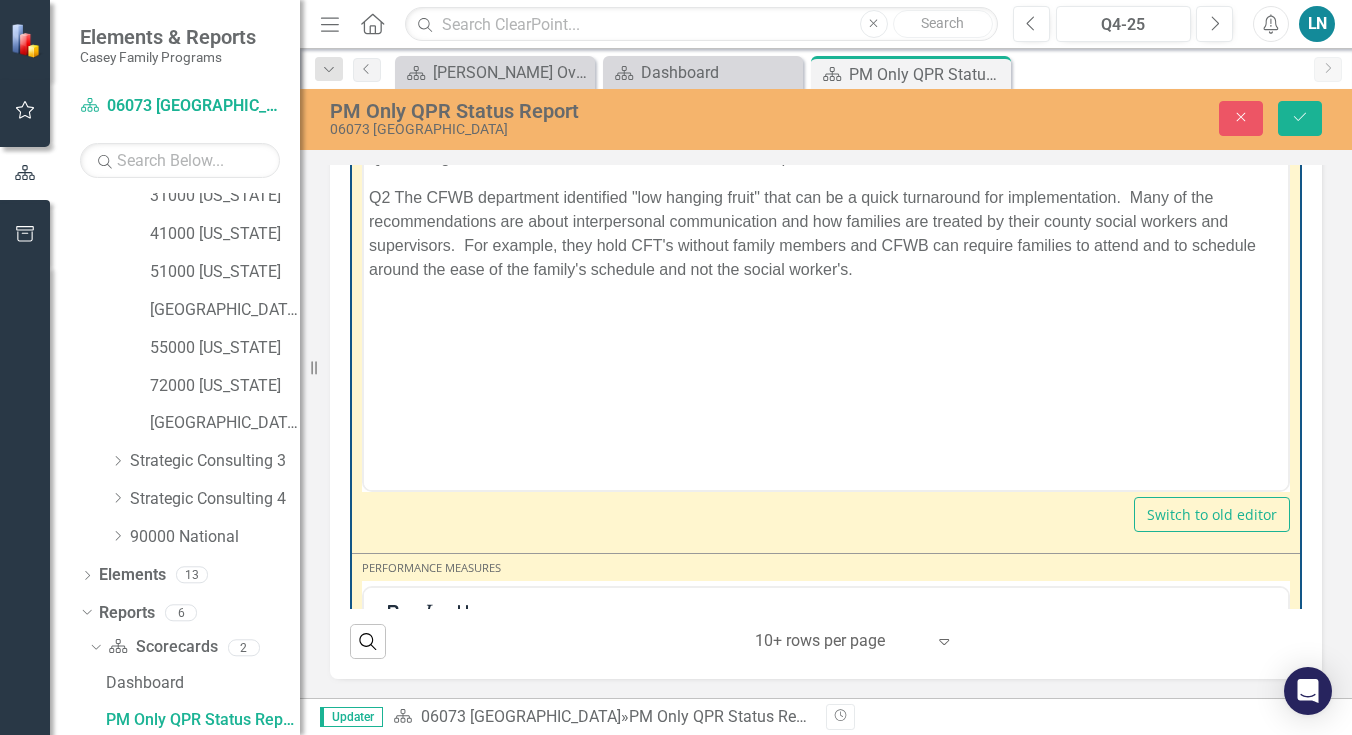 scroll, scrollTop: 0, scrollLeft: 0, axis: both 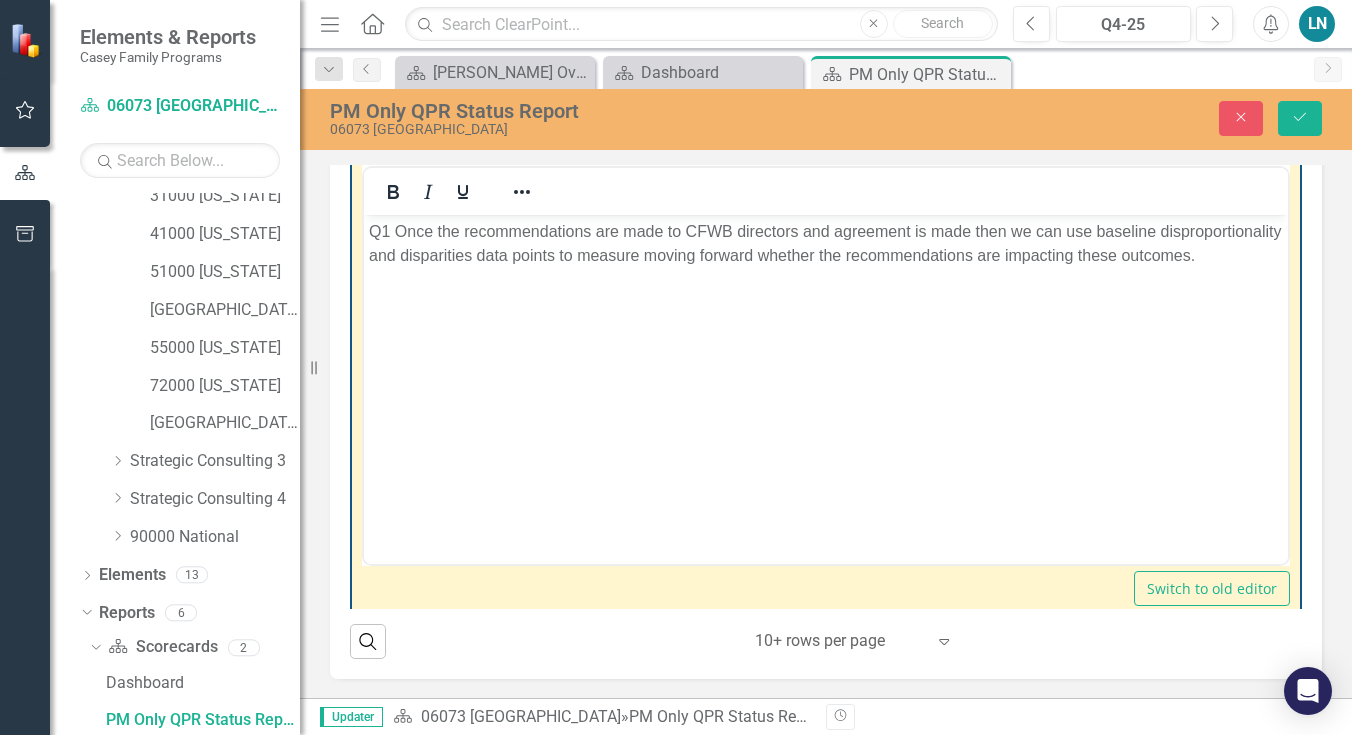 click on "Q1 Once the recommendations are made to CFWB directors and agreement is made then we can use baseline disproportionality and disparities data points to measure moving forward whether the recommendations are impacting these outcomes." at bounding box center [826, 243] 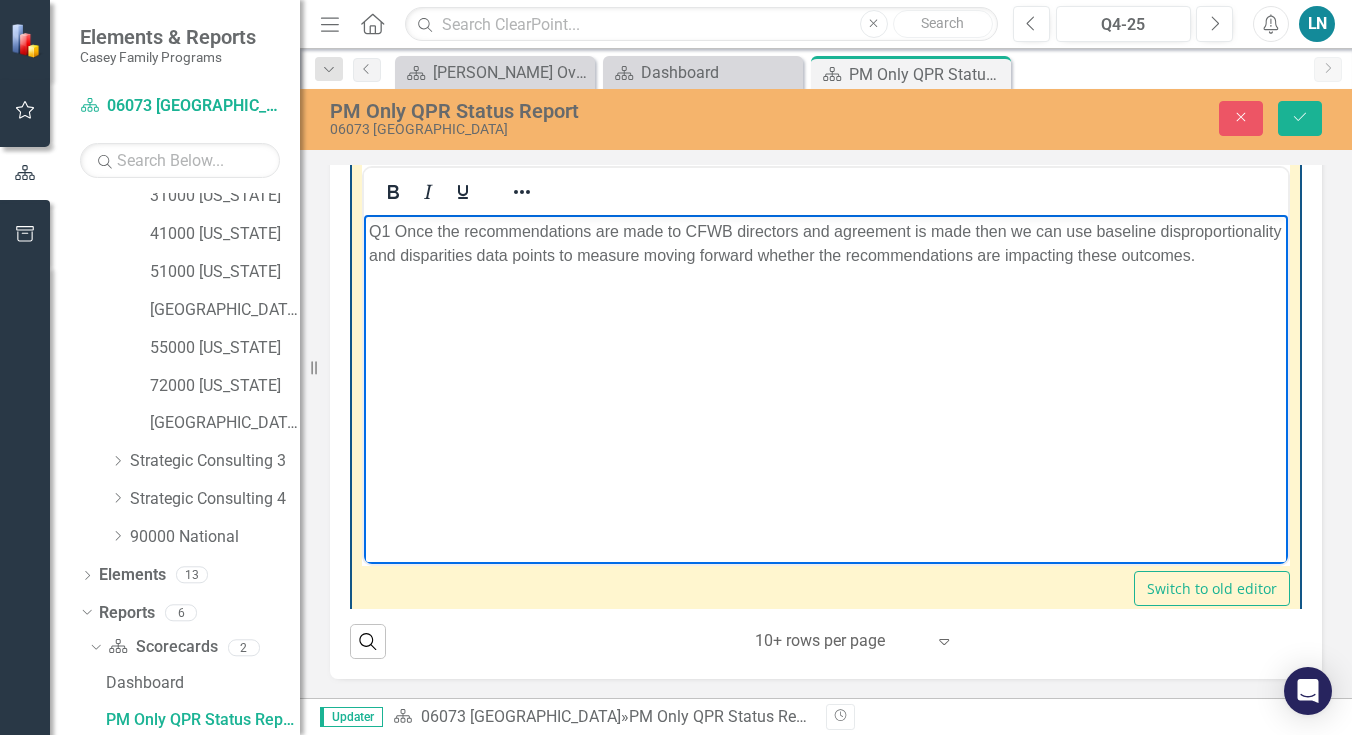 type 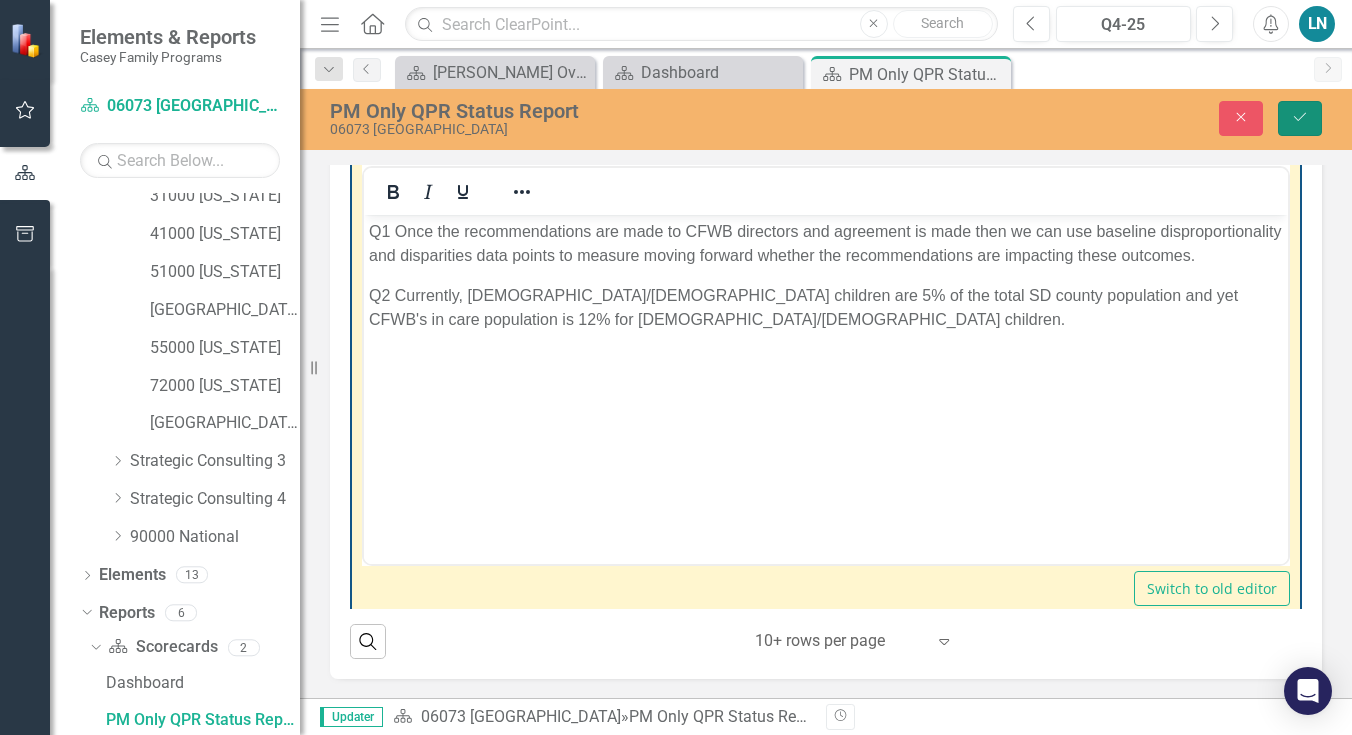 click on "Save" 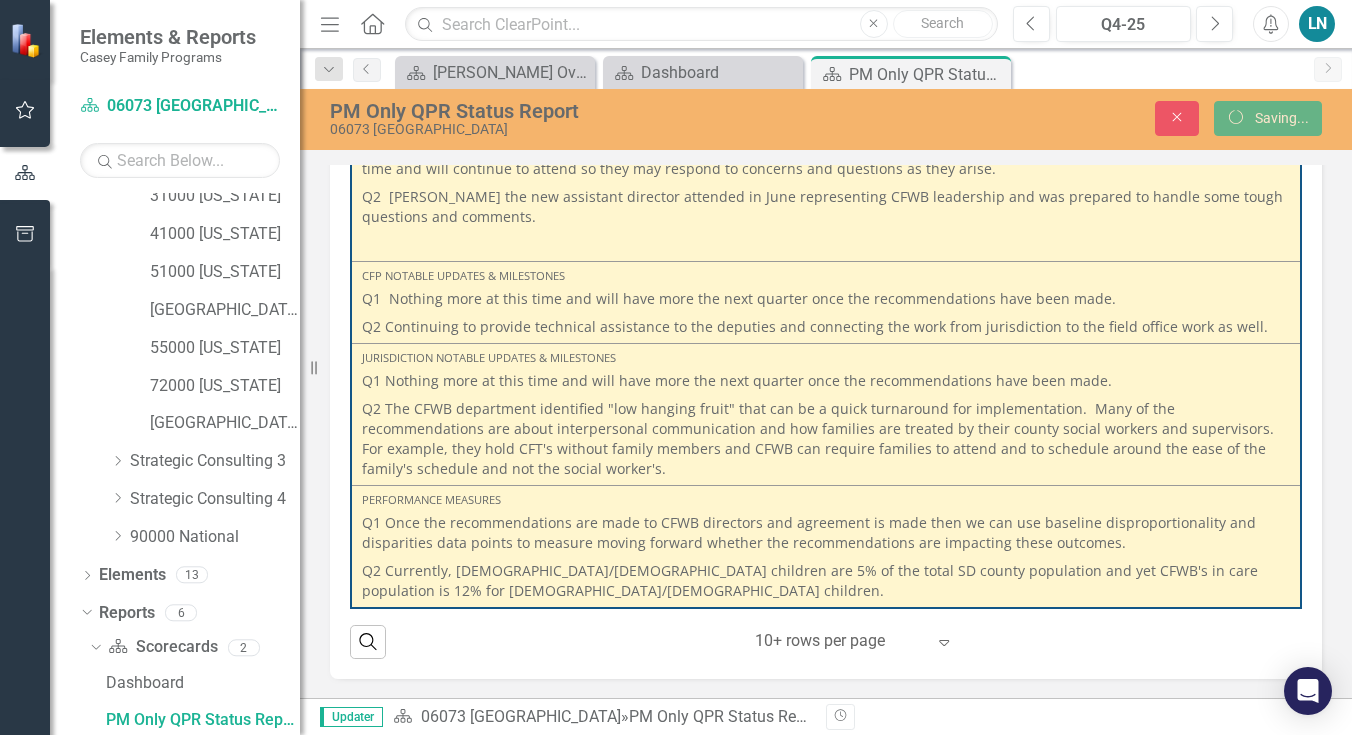 scroll, scrollTop: 0, scrollLeft: 0, axis: both 